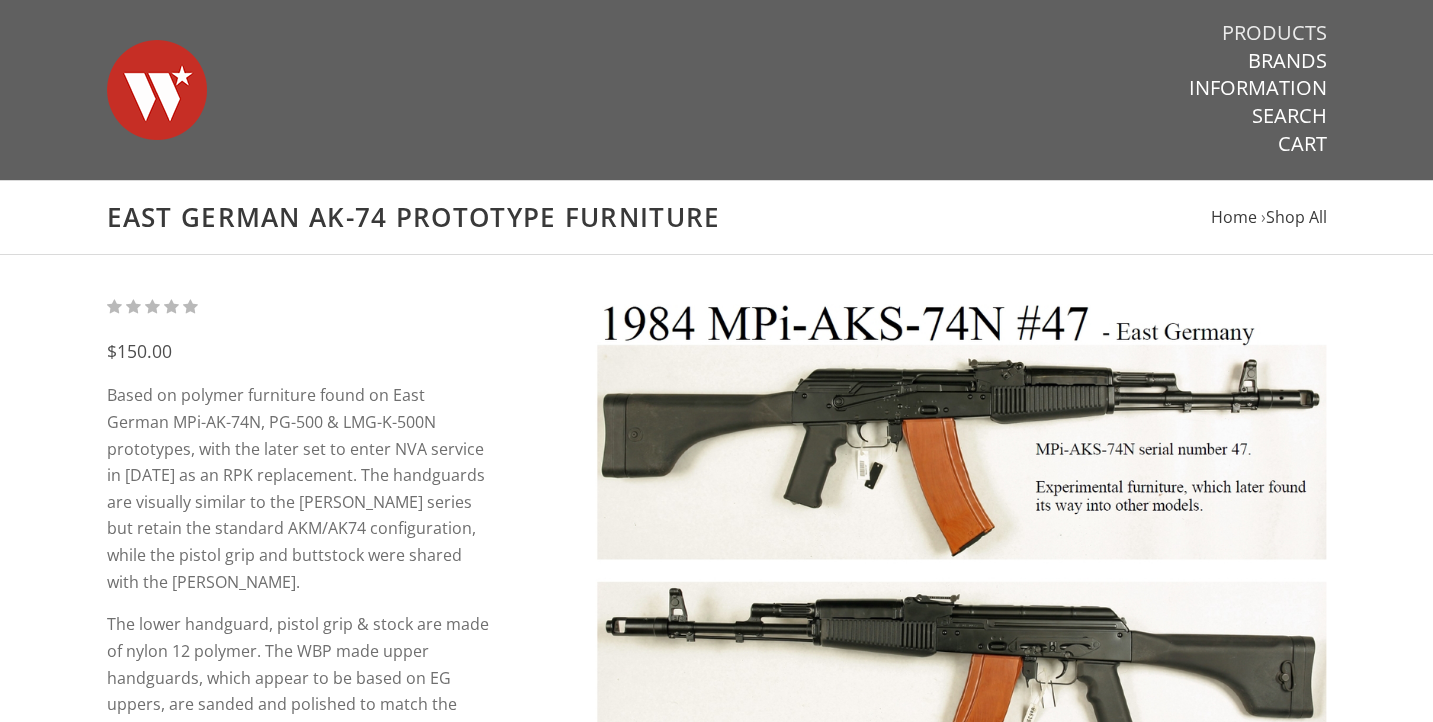 scroll, scrollTop: 0, scrollLeft: 0, axis: both 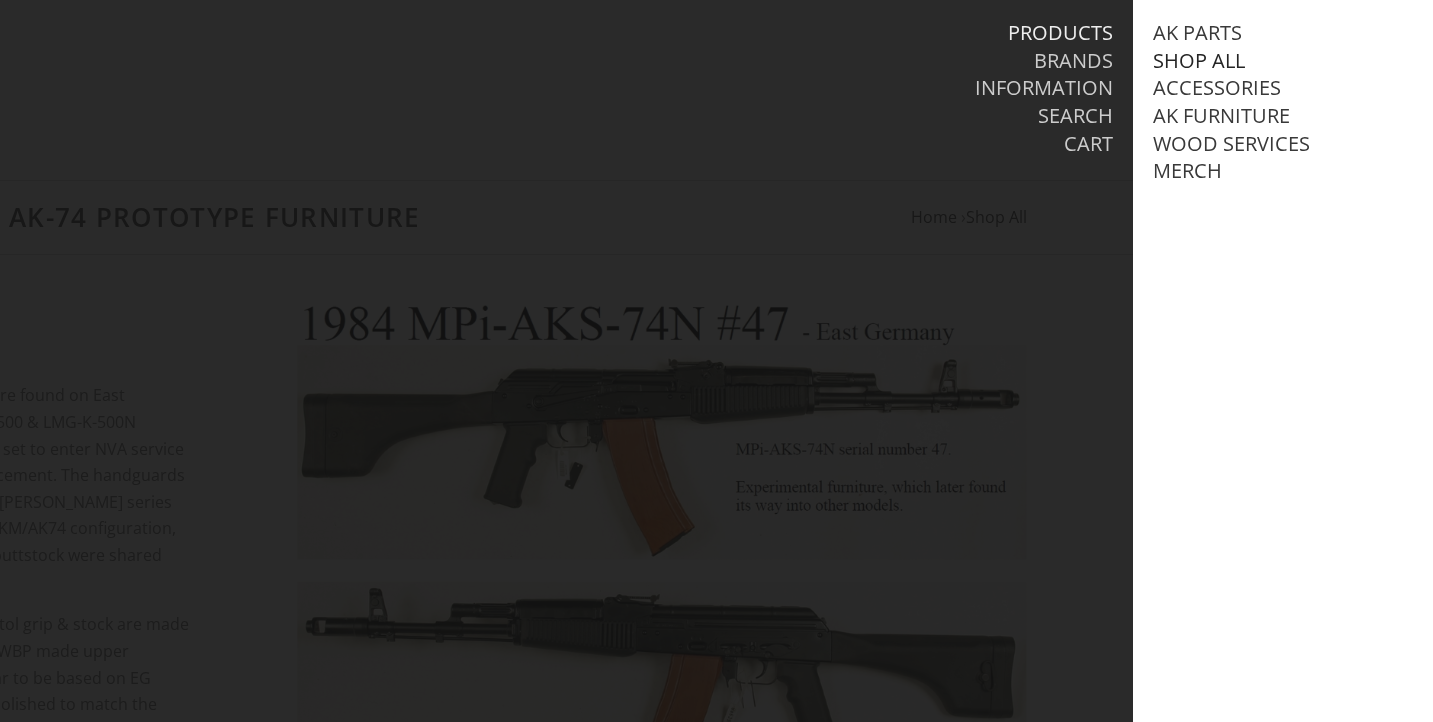 click on "Shop All" at bounding box center (1199, 61) 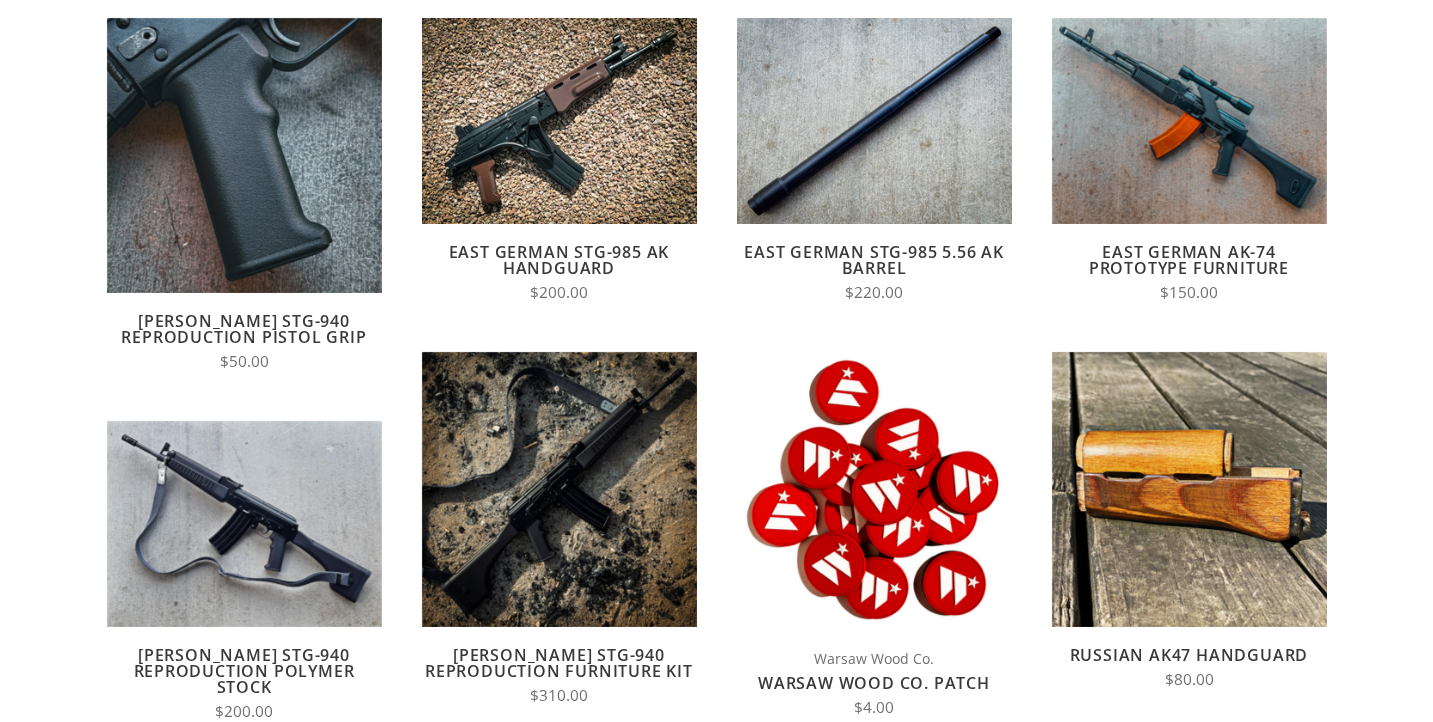 scroll, scrollTop: 192, scrollLeft: 0, axis: vertical 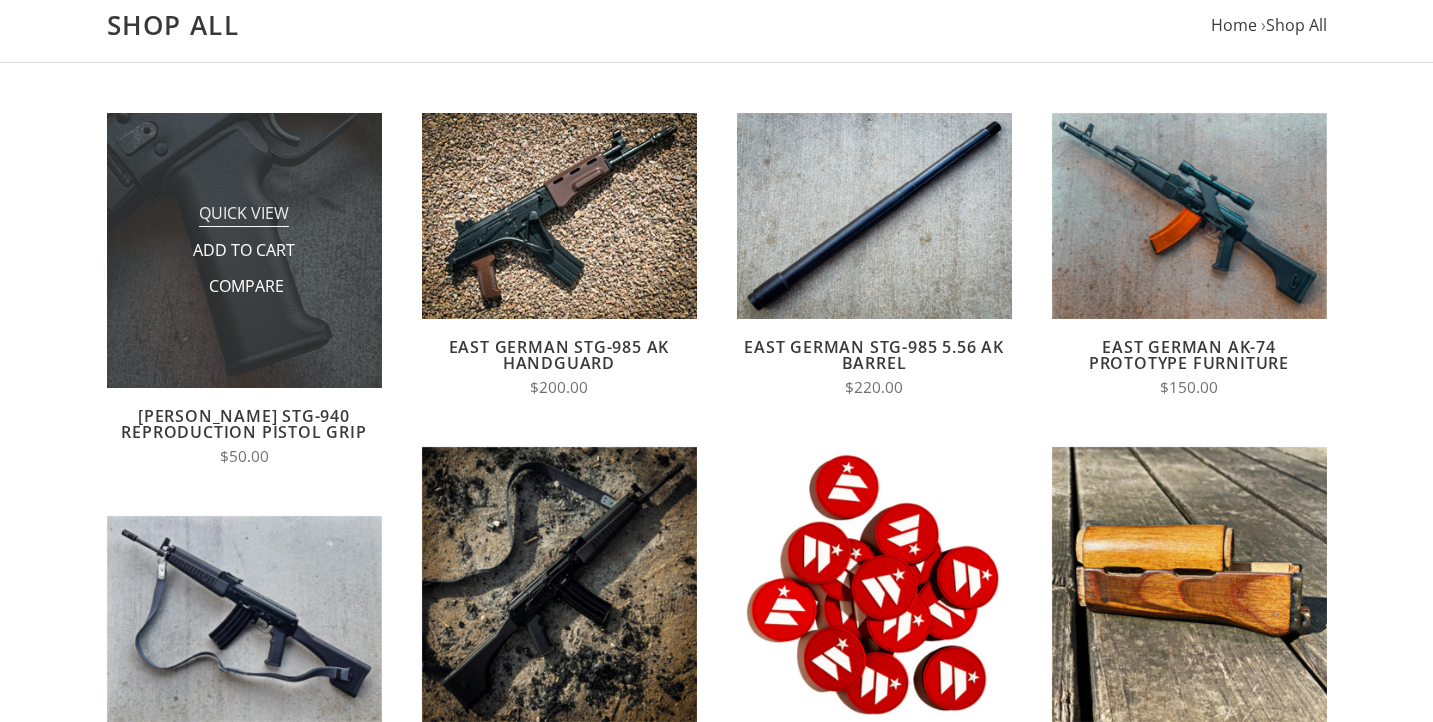 click on "Quick View" at bounding box center [244, 214] 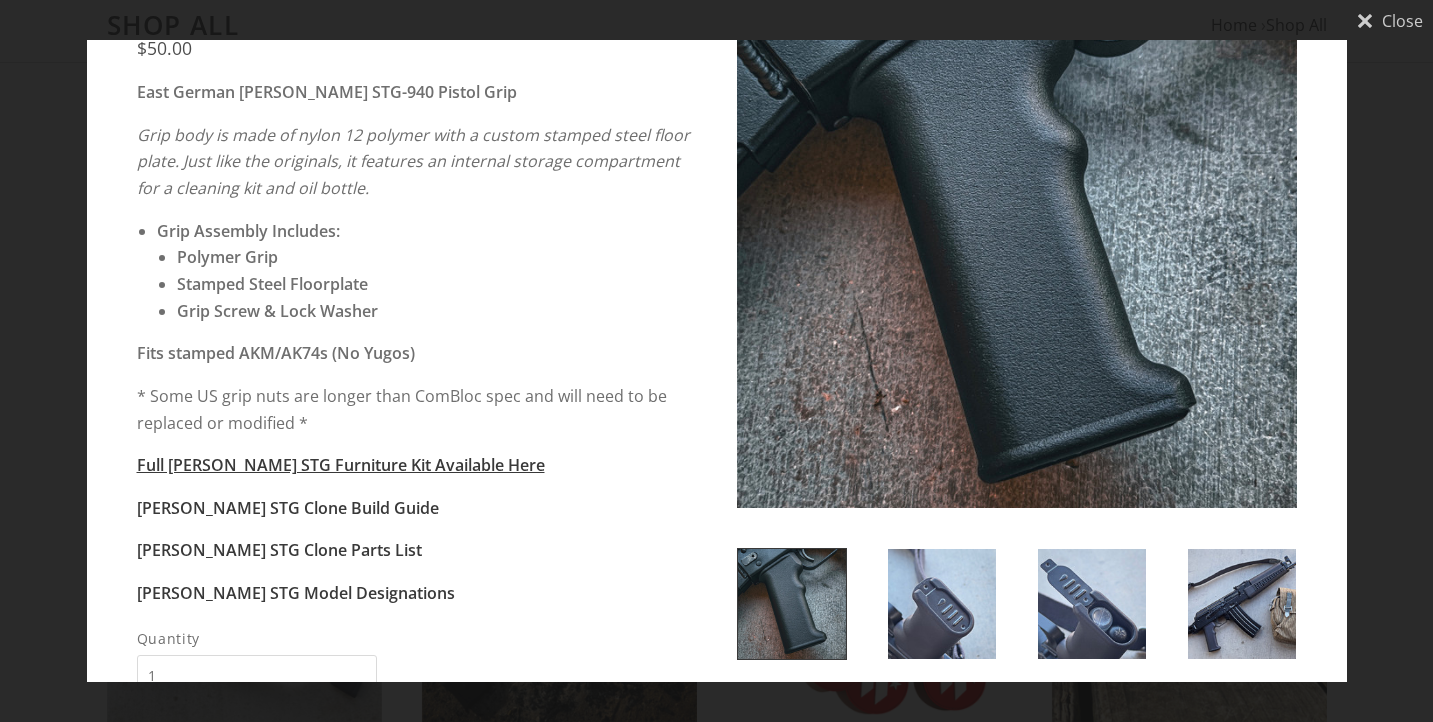 scroll, scrollTop: 146, scrollLeft: 0, axis: vertical 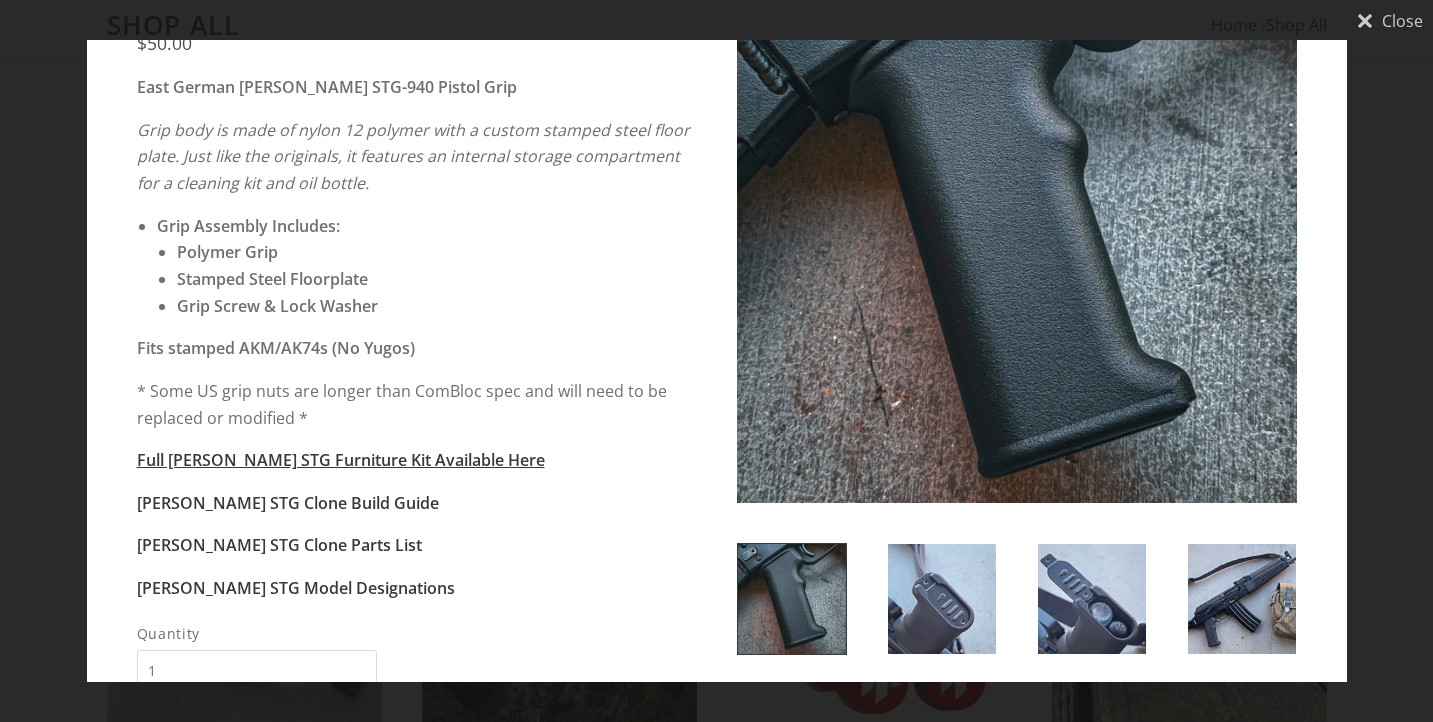 click at bounding box center (942, 599) 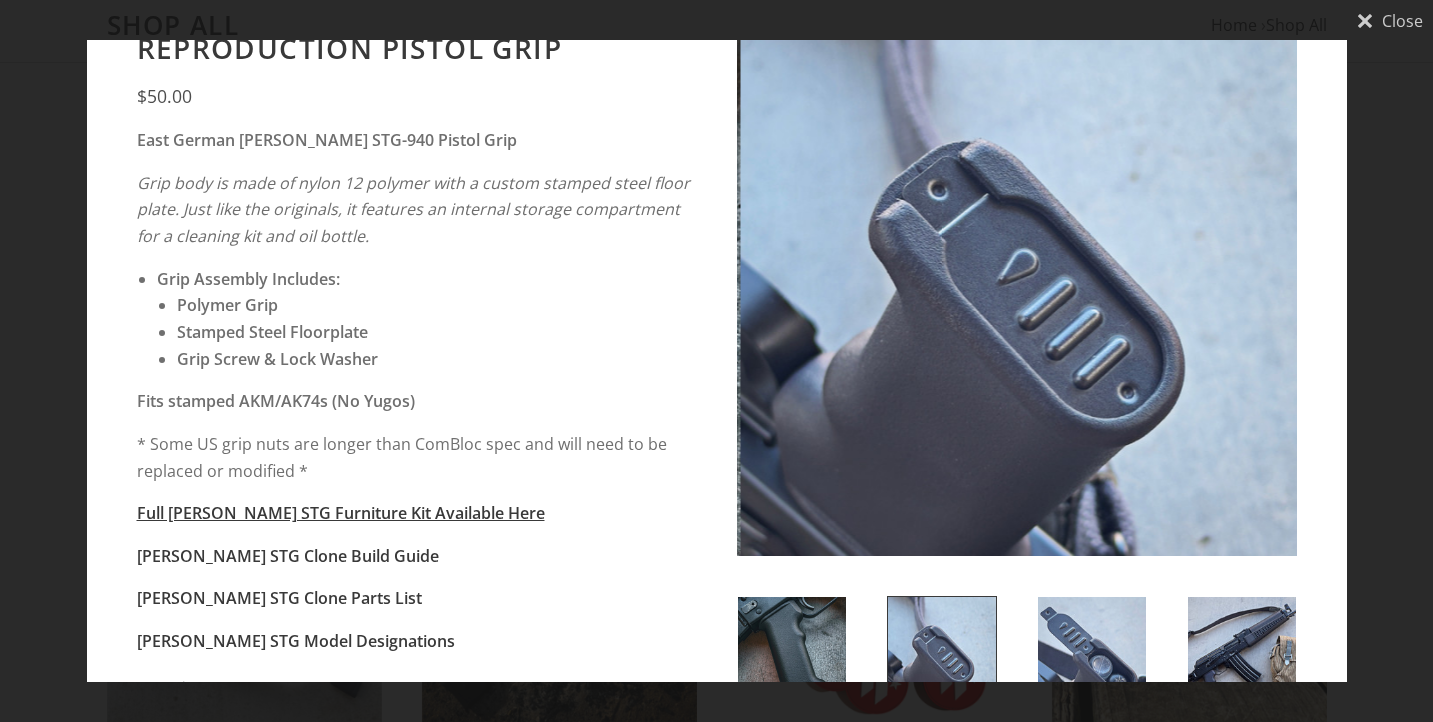 scroll, scrollTop: 90, scrollLeft: 0, axis: vertical 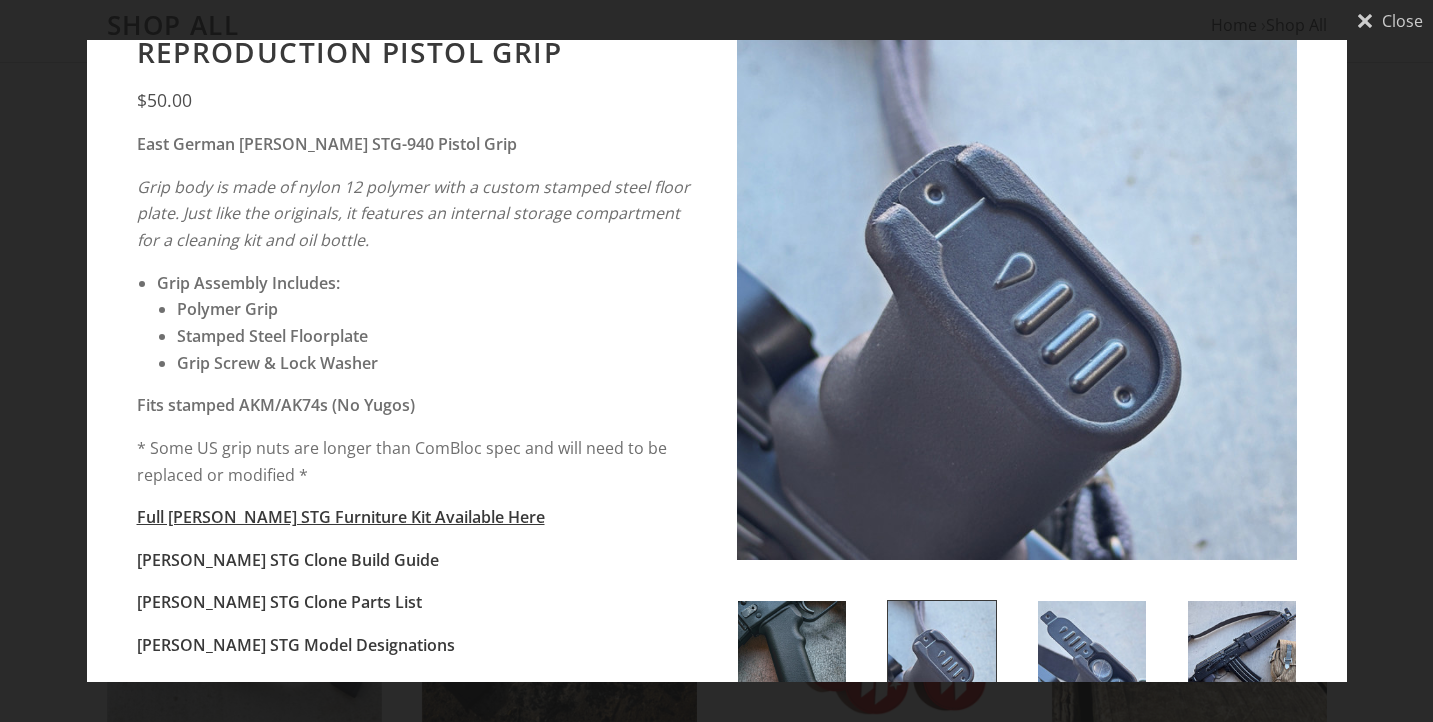 click at bounding box center [1092, 656] 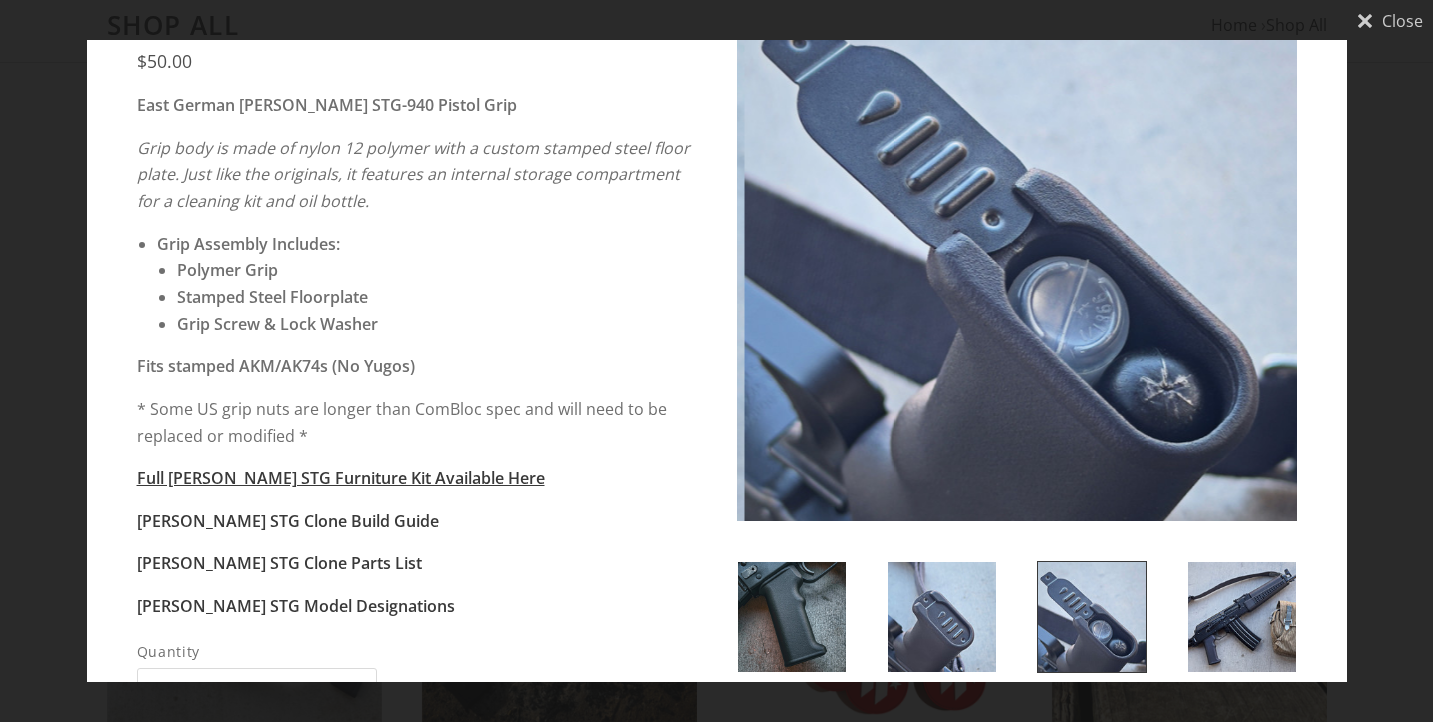 scroll, scrollTop: 139, scrollLeft: 0, axis: vertical 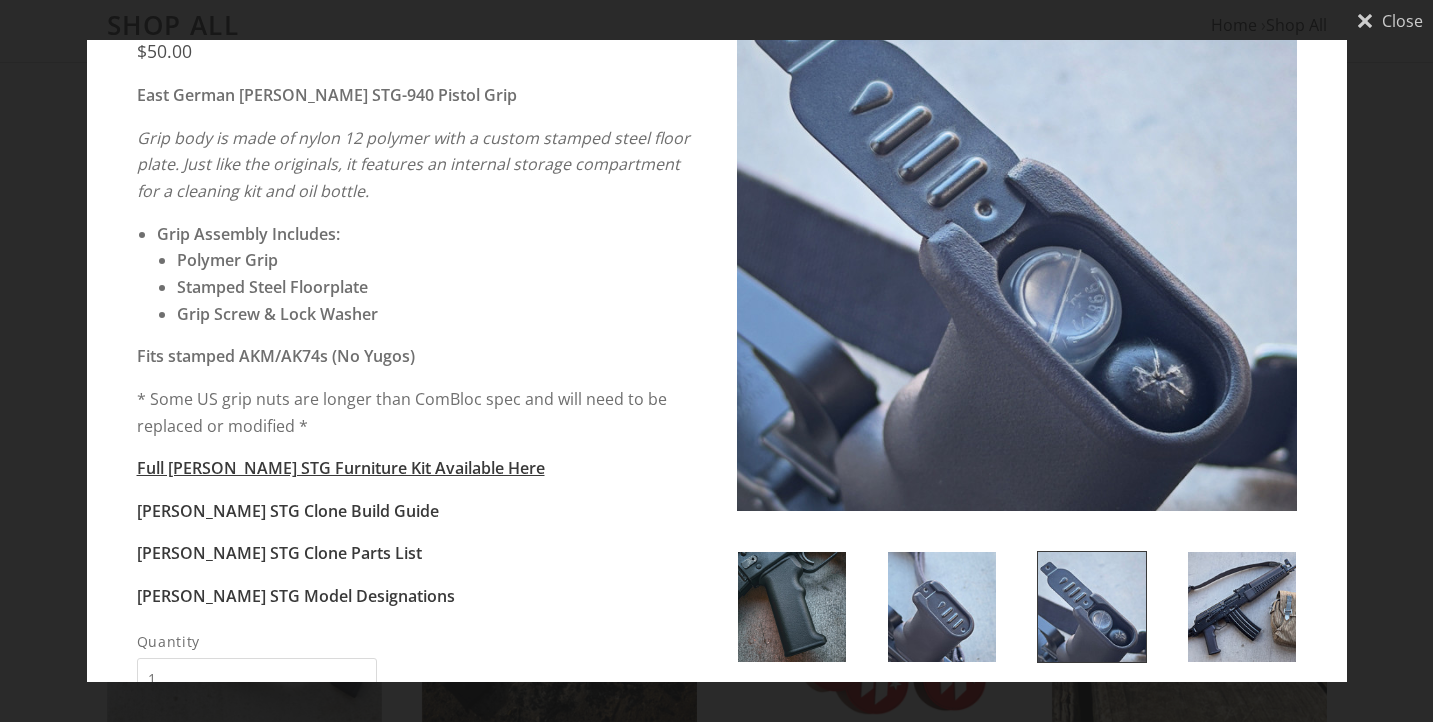 click at bounding box center [1242, 607] 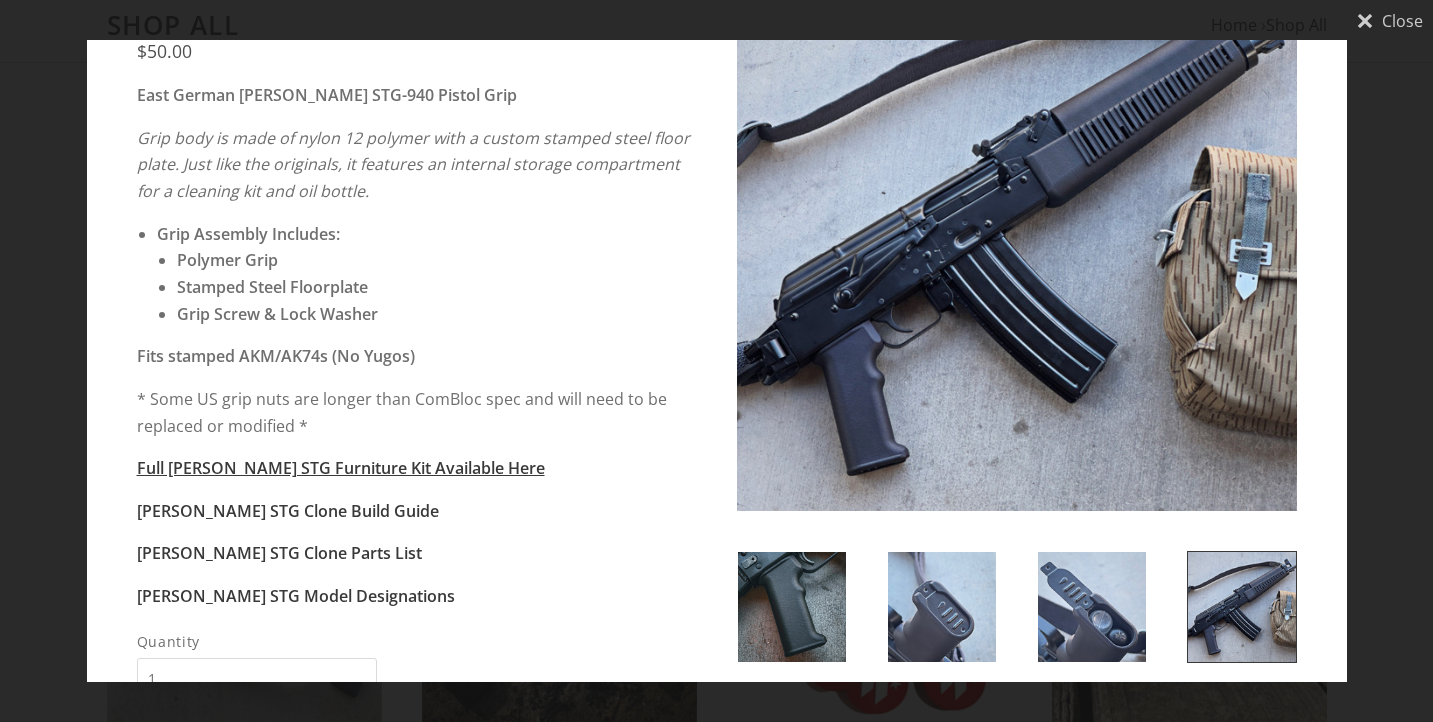 click at bounding box center (792, 607) 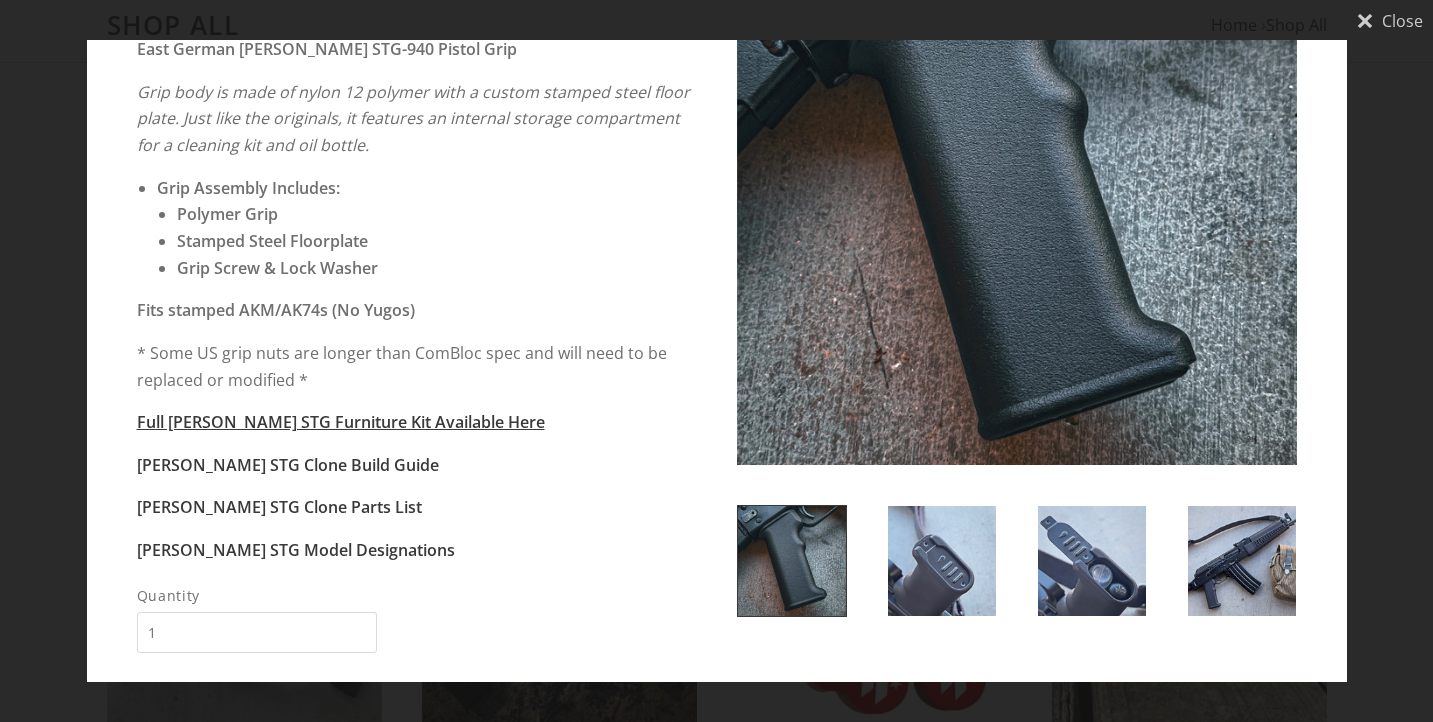 scroll, scrollTop: 268, scrollLeft: 0, axis: vertical 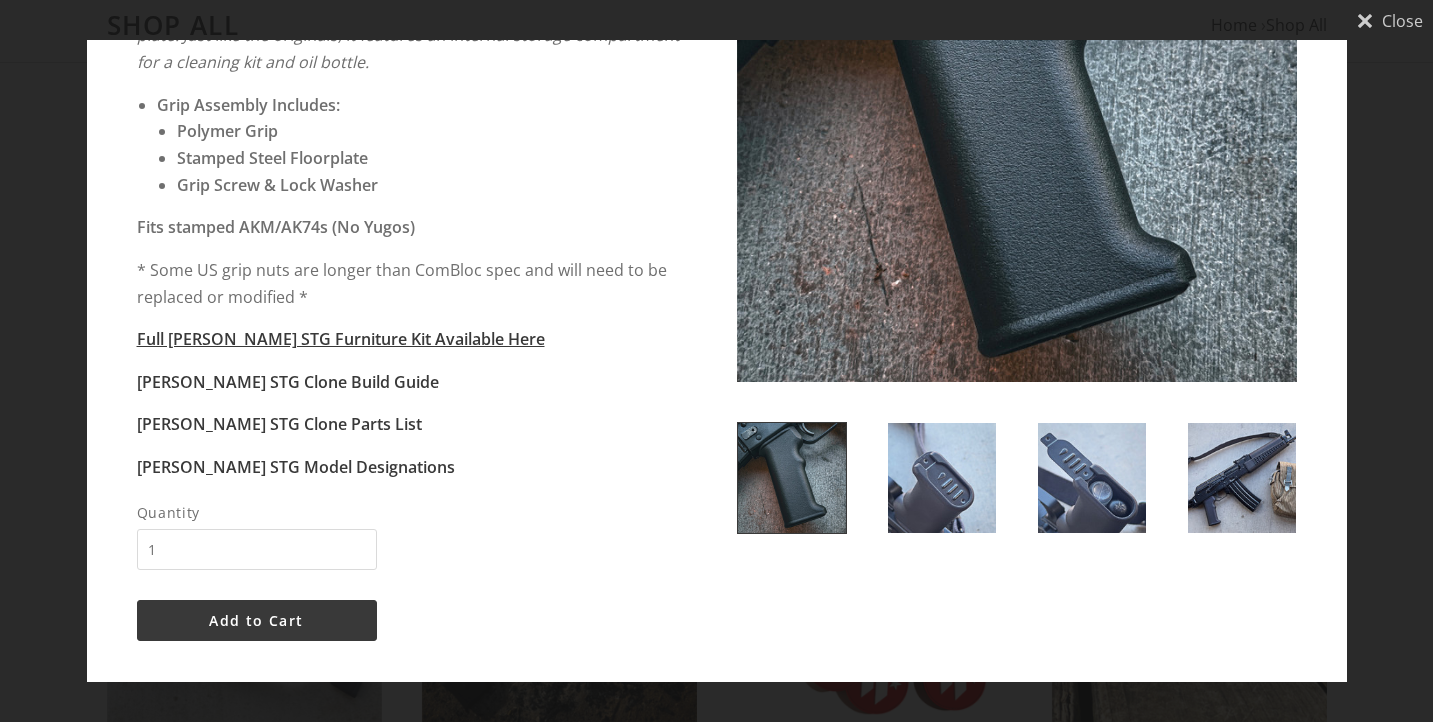 click at bounding box center [942, 478] 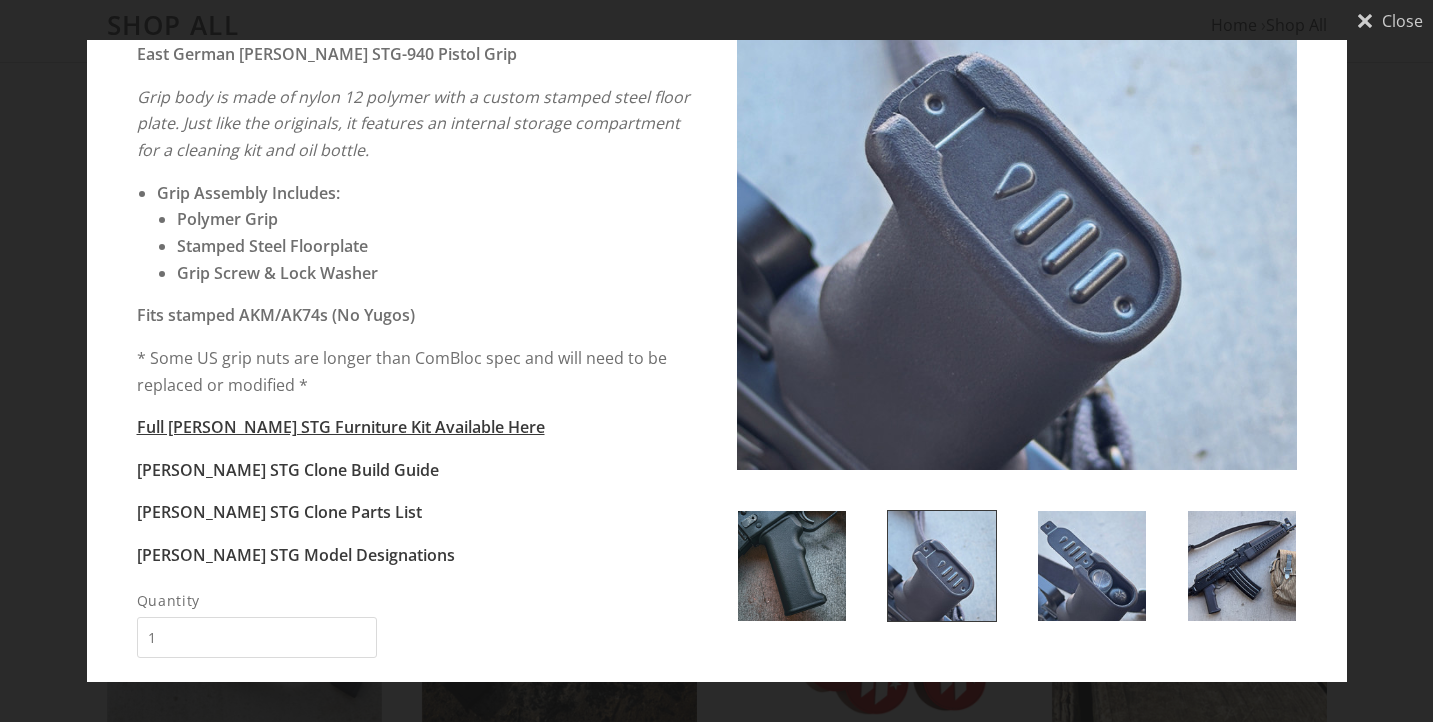 scroll, scrollTop: 192, scrollLeft: 0, axis: vertical 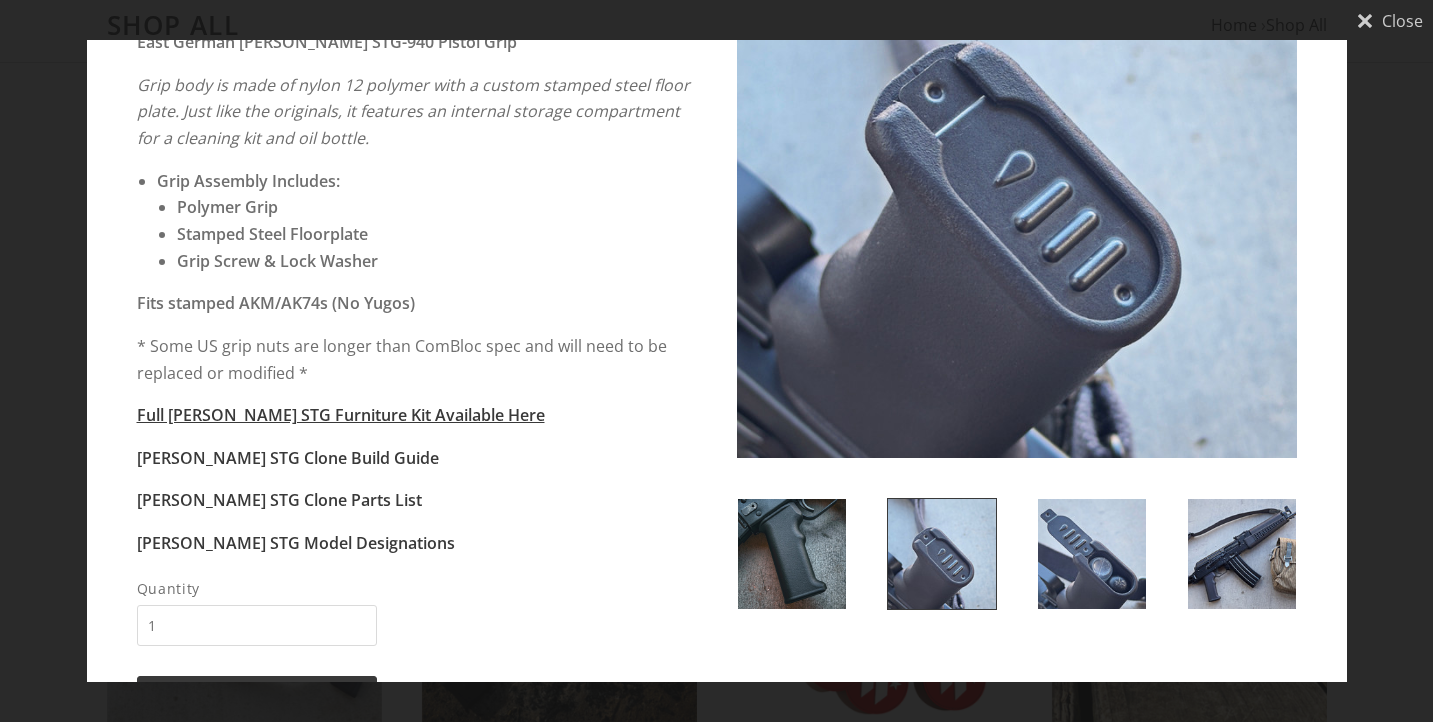 click at bounding box center [1092, 554] 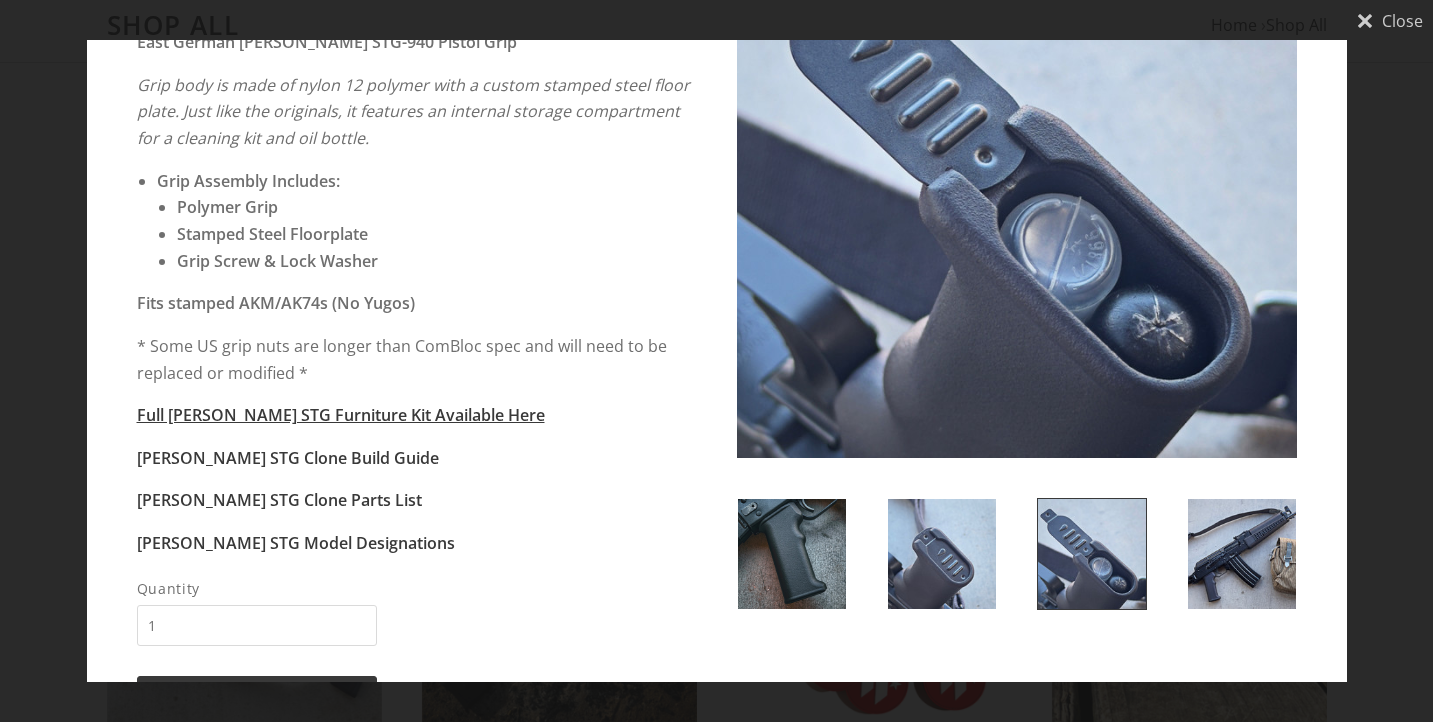 click at bounding box center [792, 554] 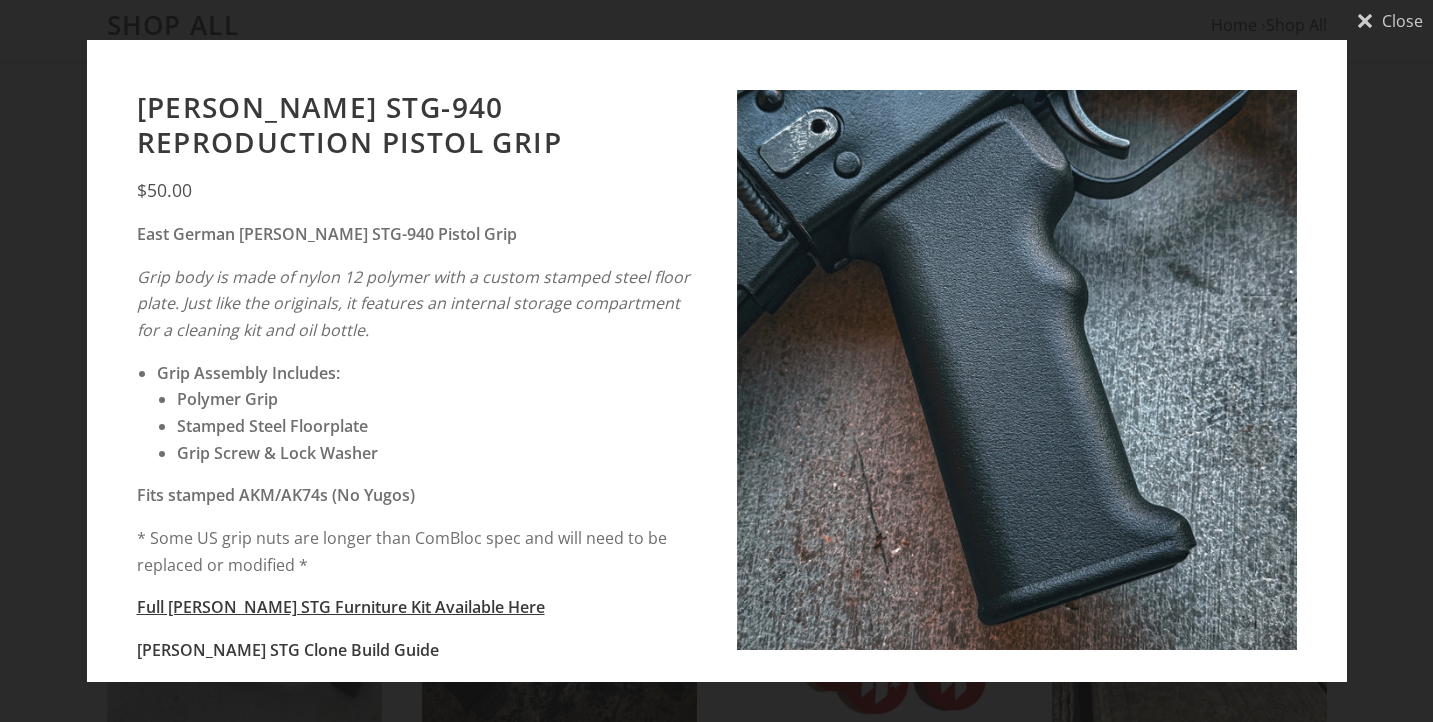 scroll, scrollTop: 0, scrollLeft: 0, axis: both 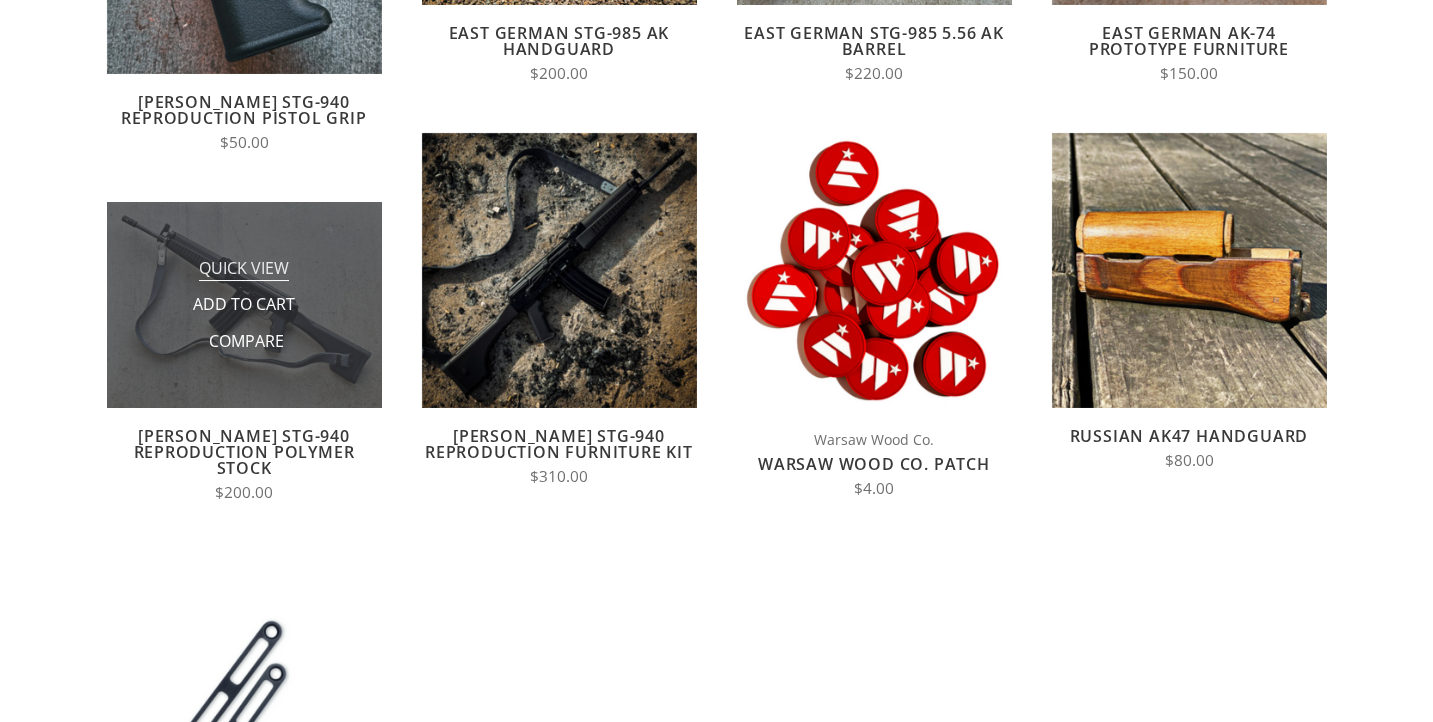 click on "Quick View" at bounding box center [244, 269] 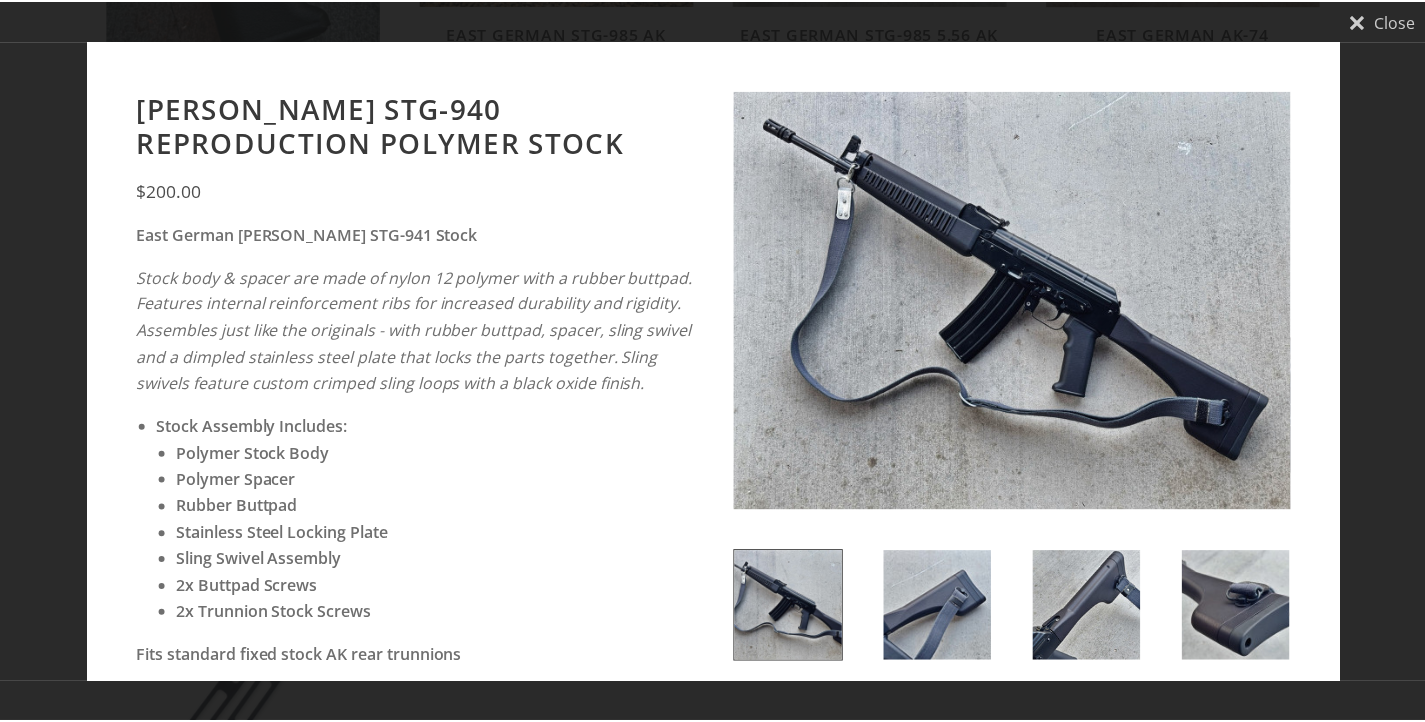 scroll, scrollTop: 0, scrollLeft: 0, axis: both 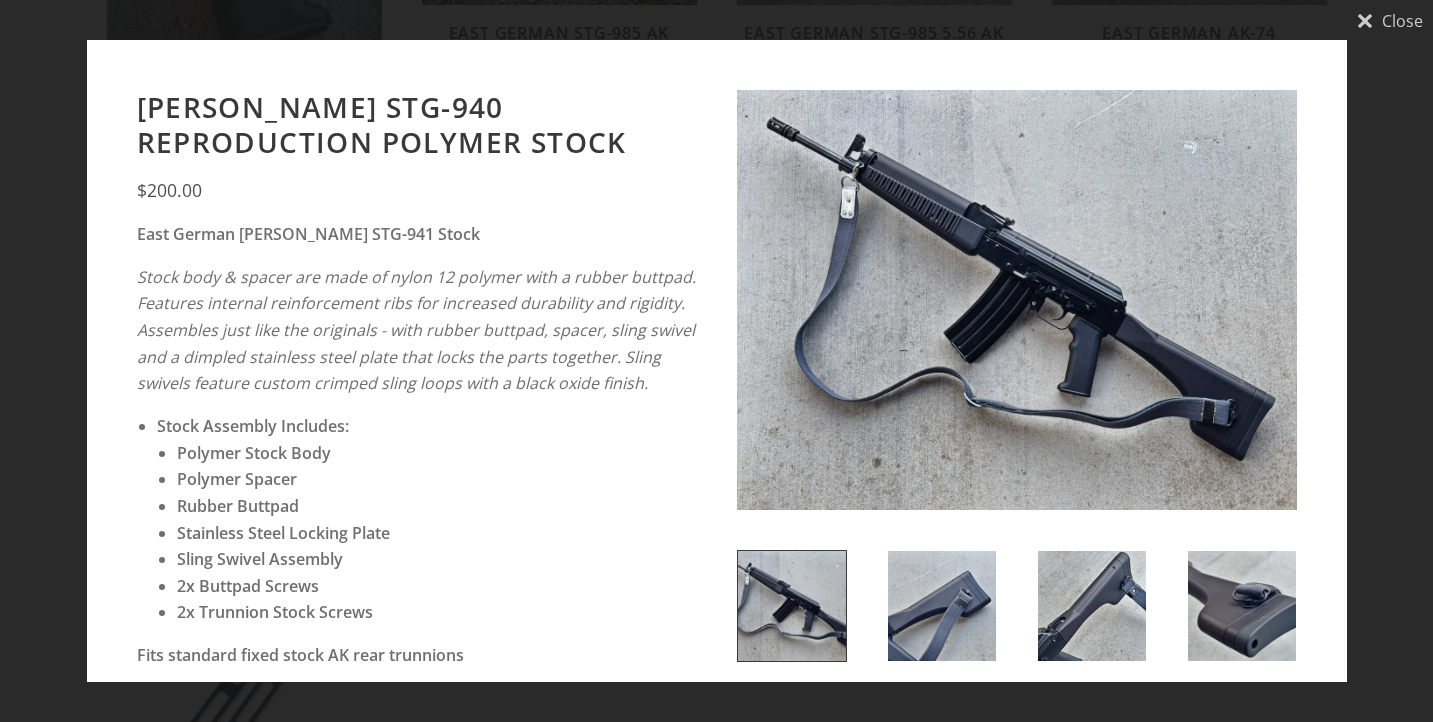 click at bounding box center [1017, 300] 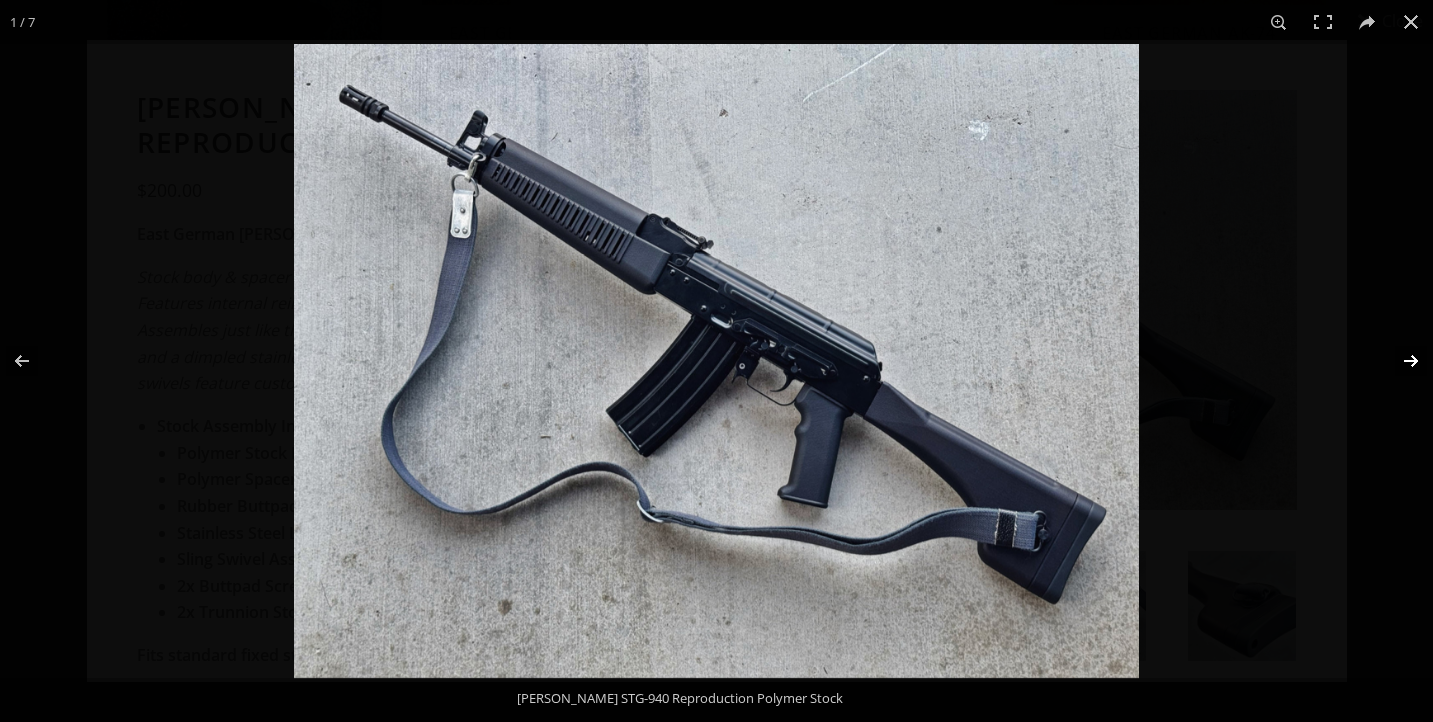 click at bounding box center (1398, 361) 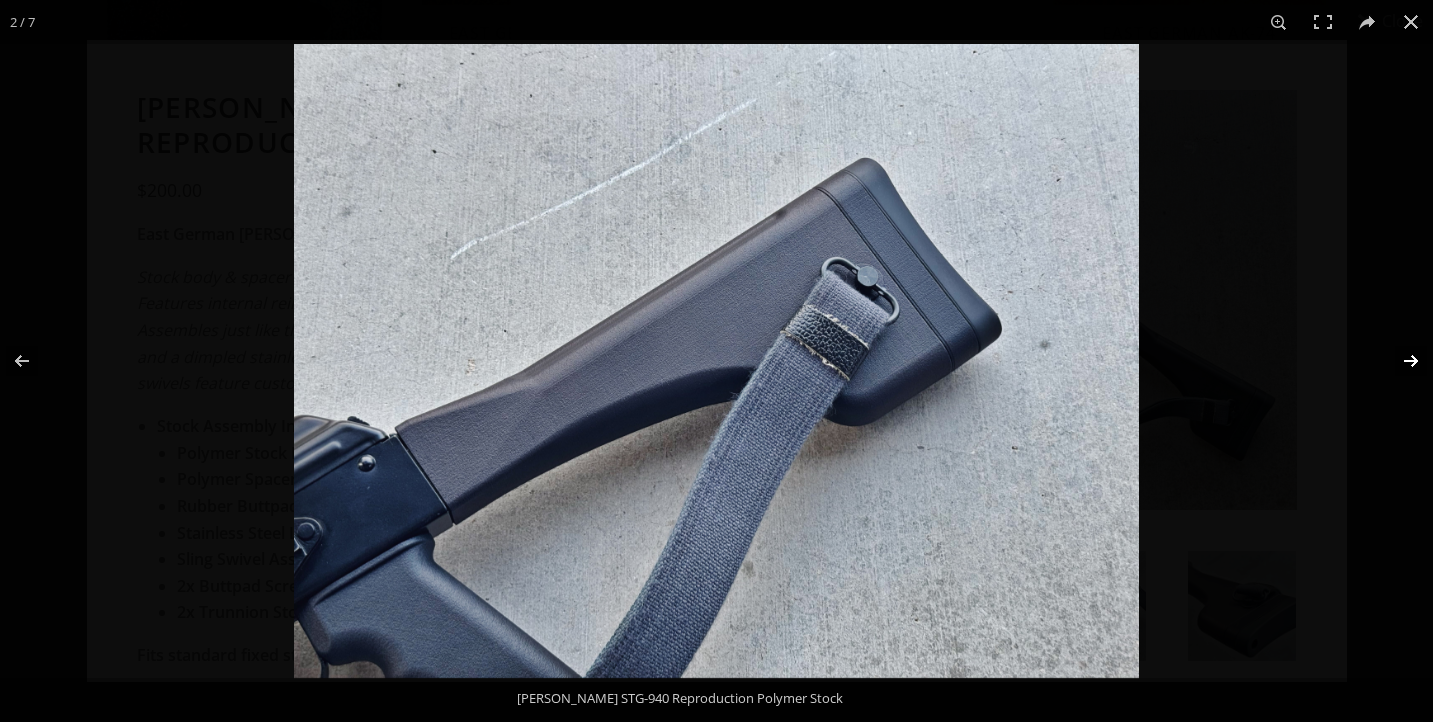 click at bounding box center (1398, 361) 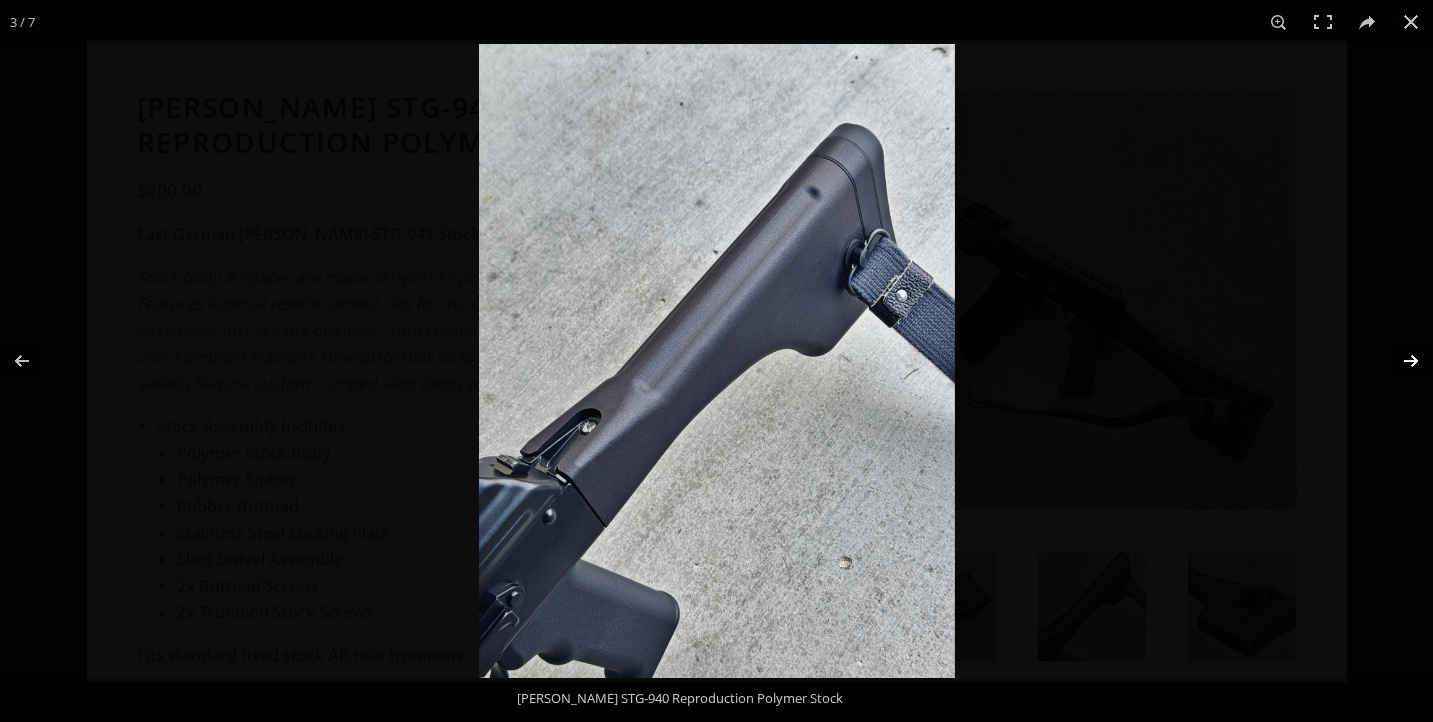 click at bounding box center (1398, 361) 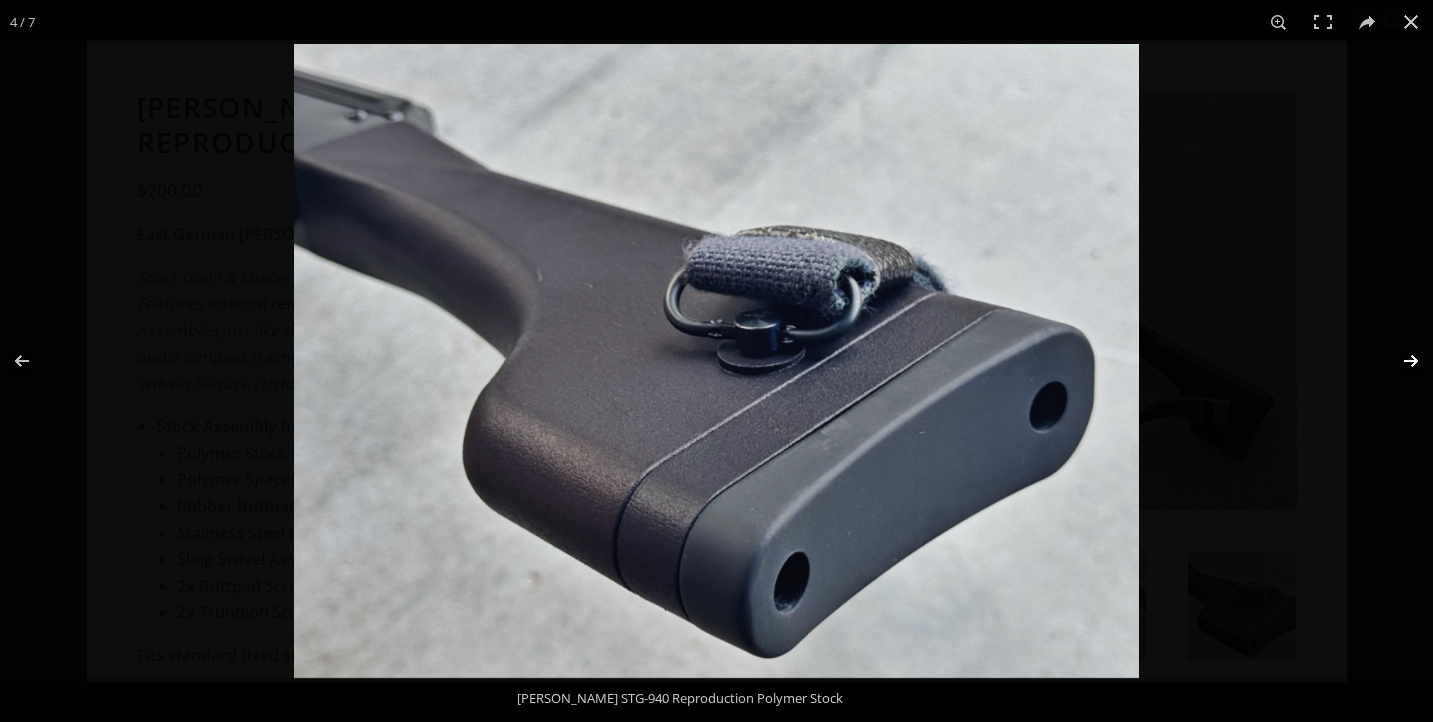 click at bounding box center [1398, 361] 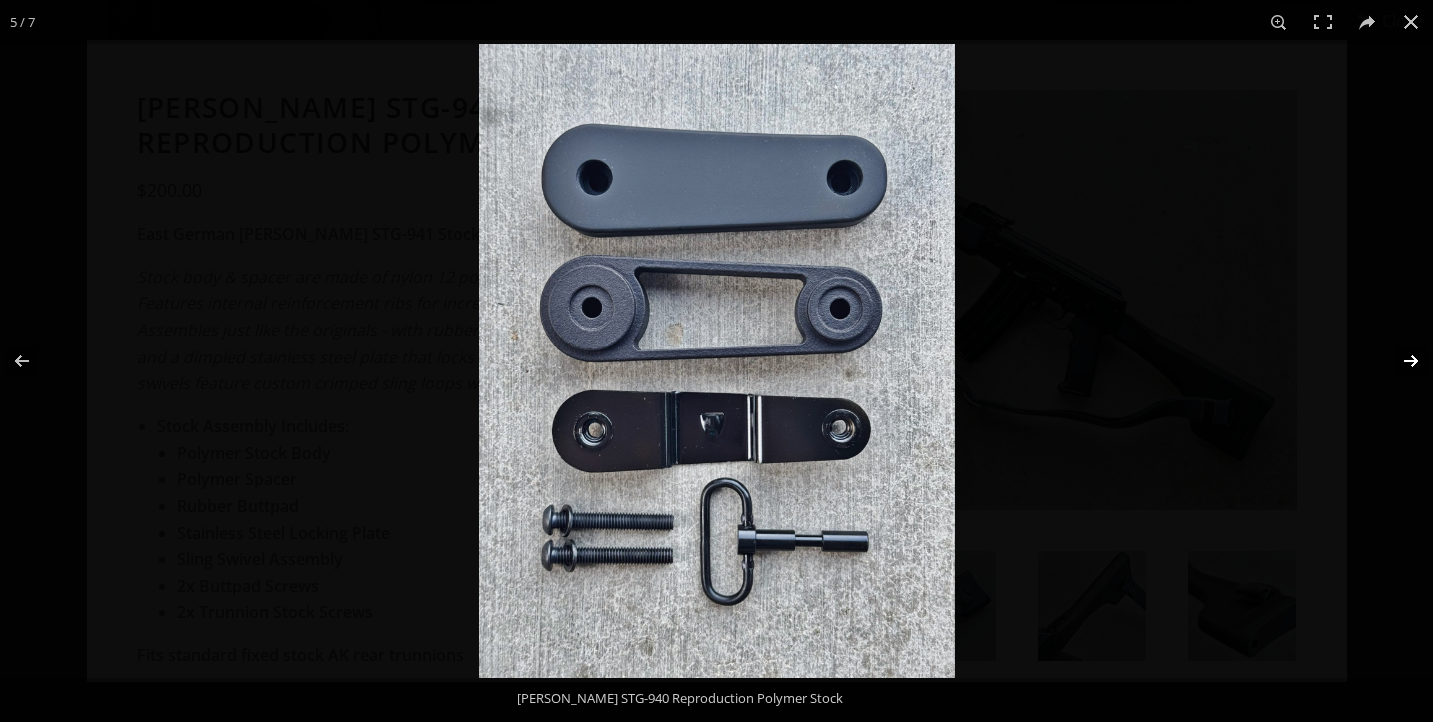 click at bounding box center [1398, 361] 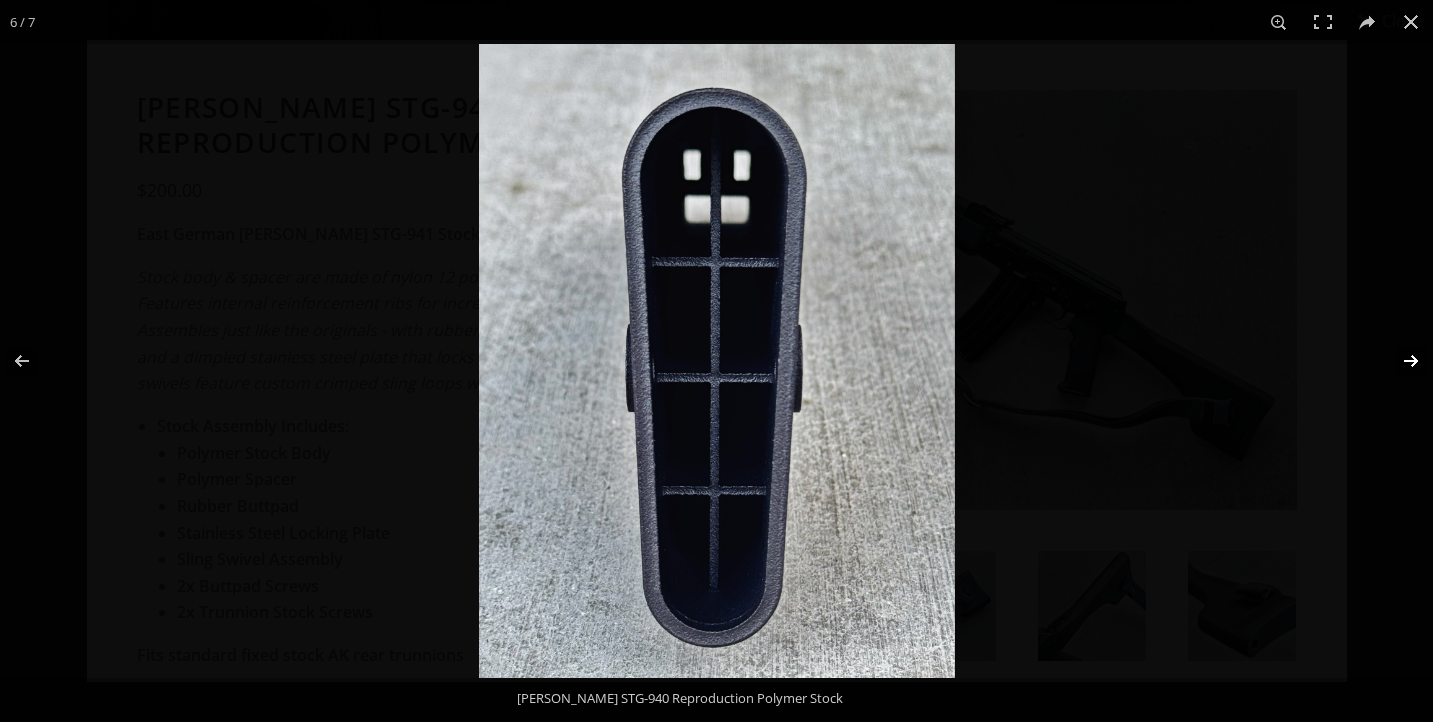 click at bounding box center [1398, 361] 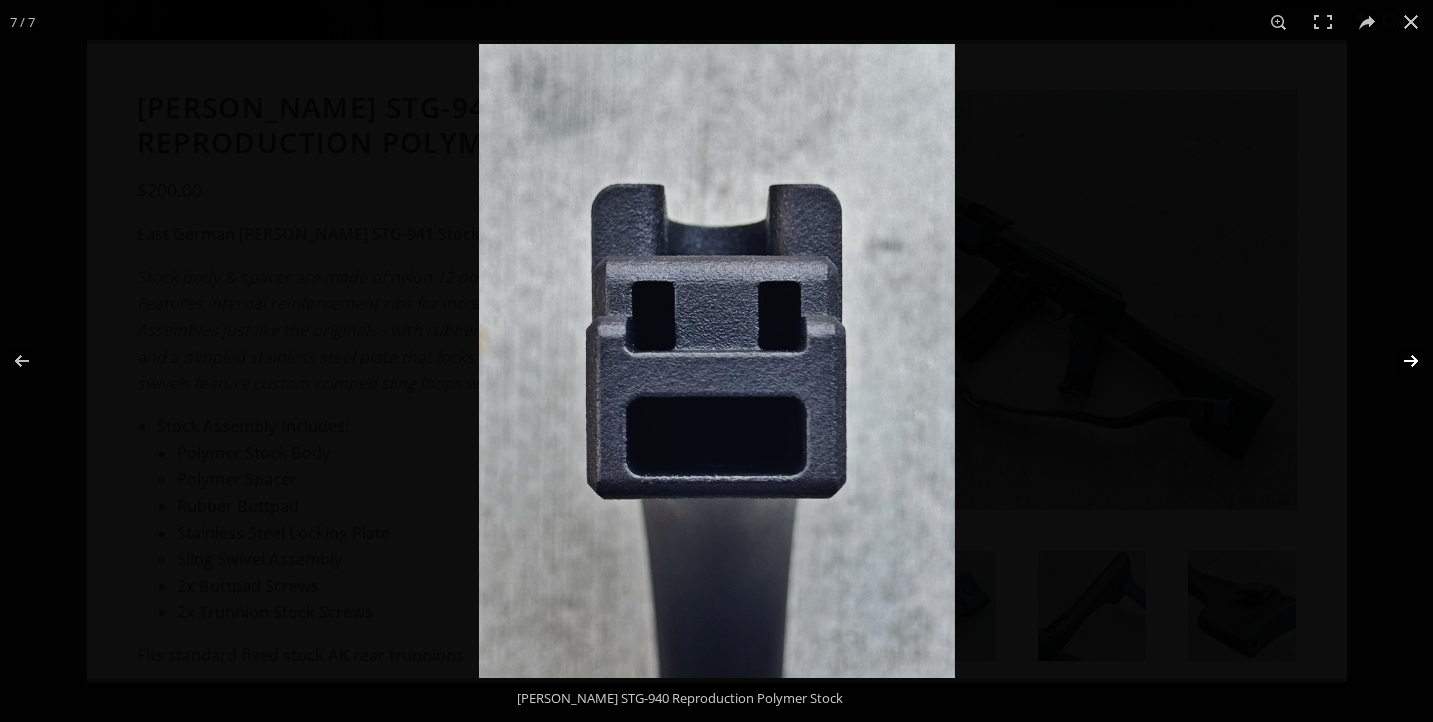 click at bounding box center [1398, 361] 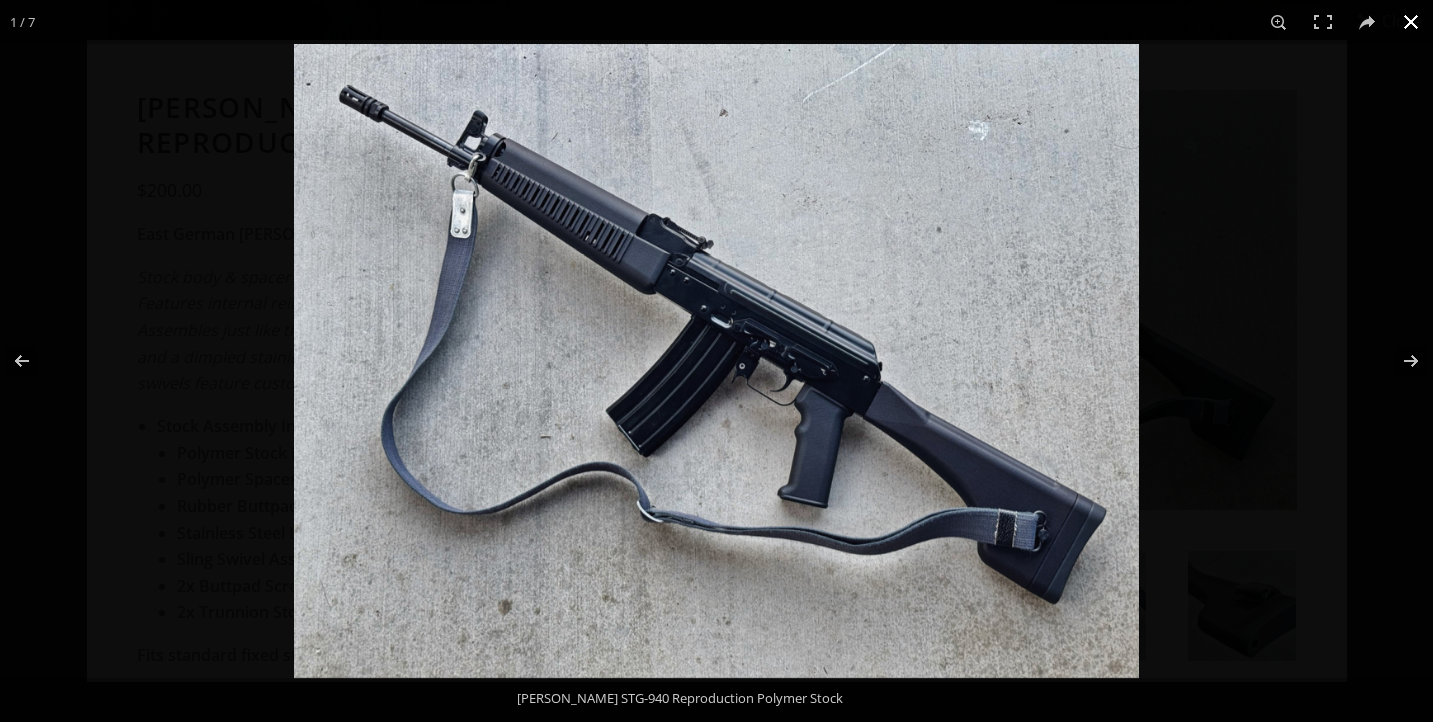 click at bounding box center (1411, 22) 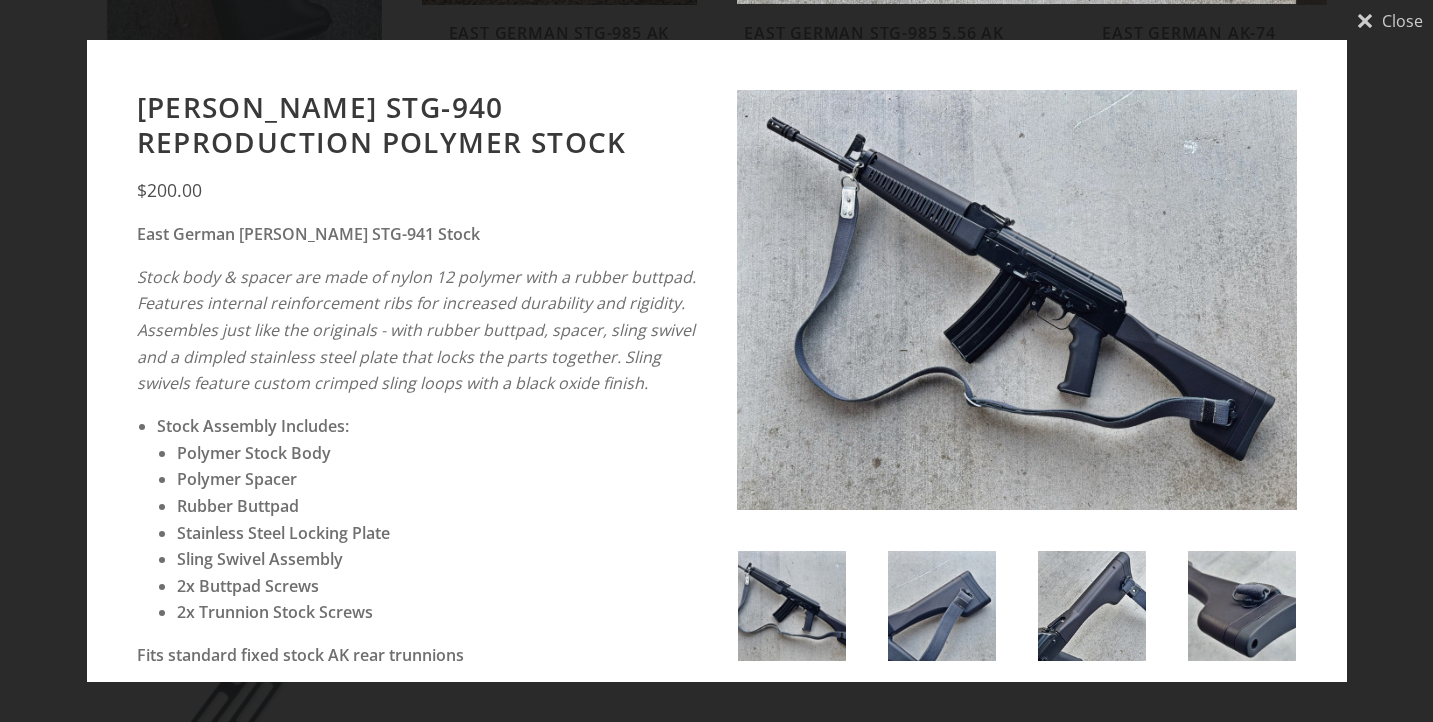 click at bounding box center [1017, 300] 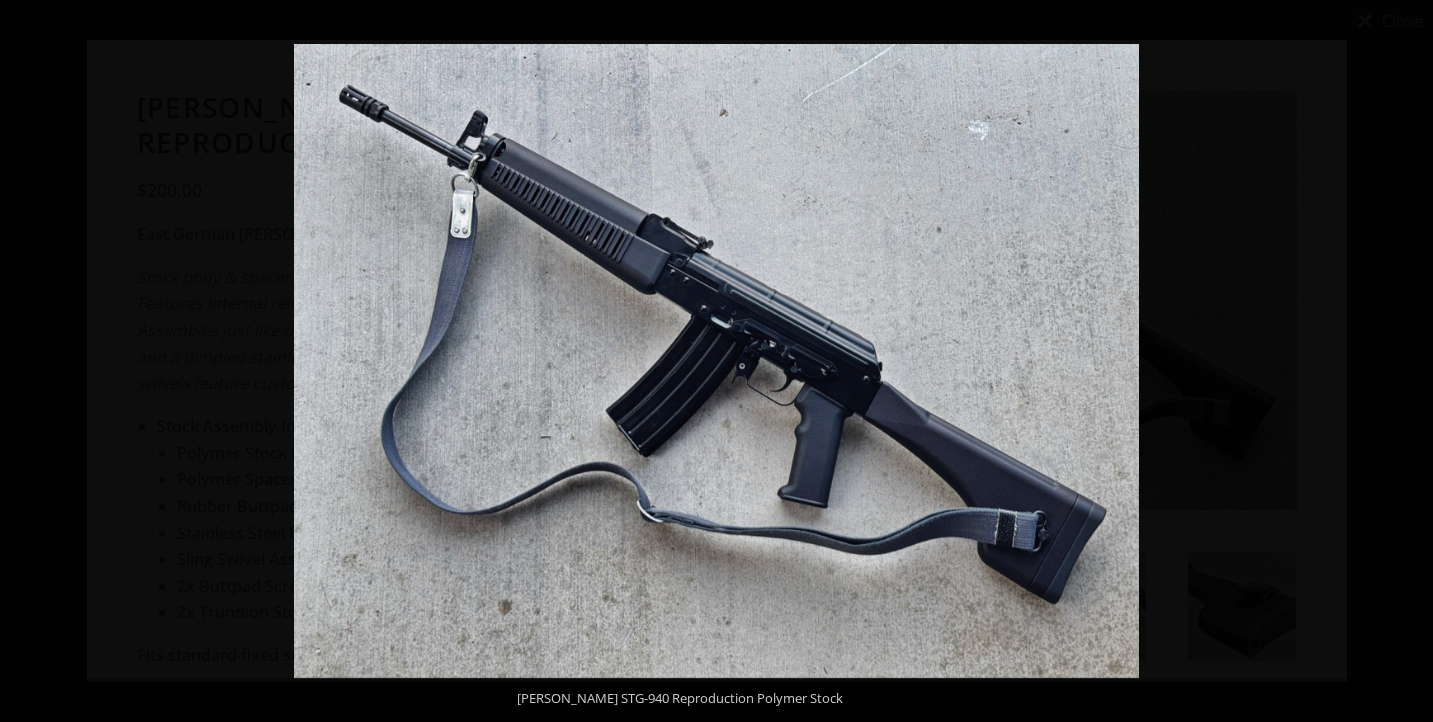 click at bounding box center [1398, 361] 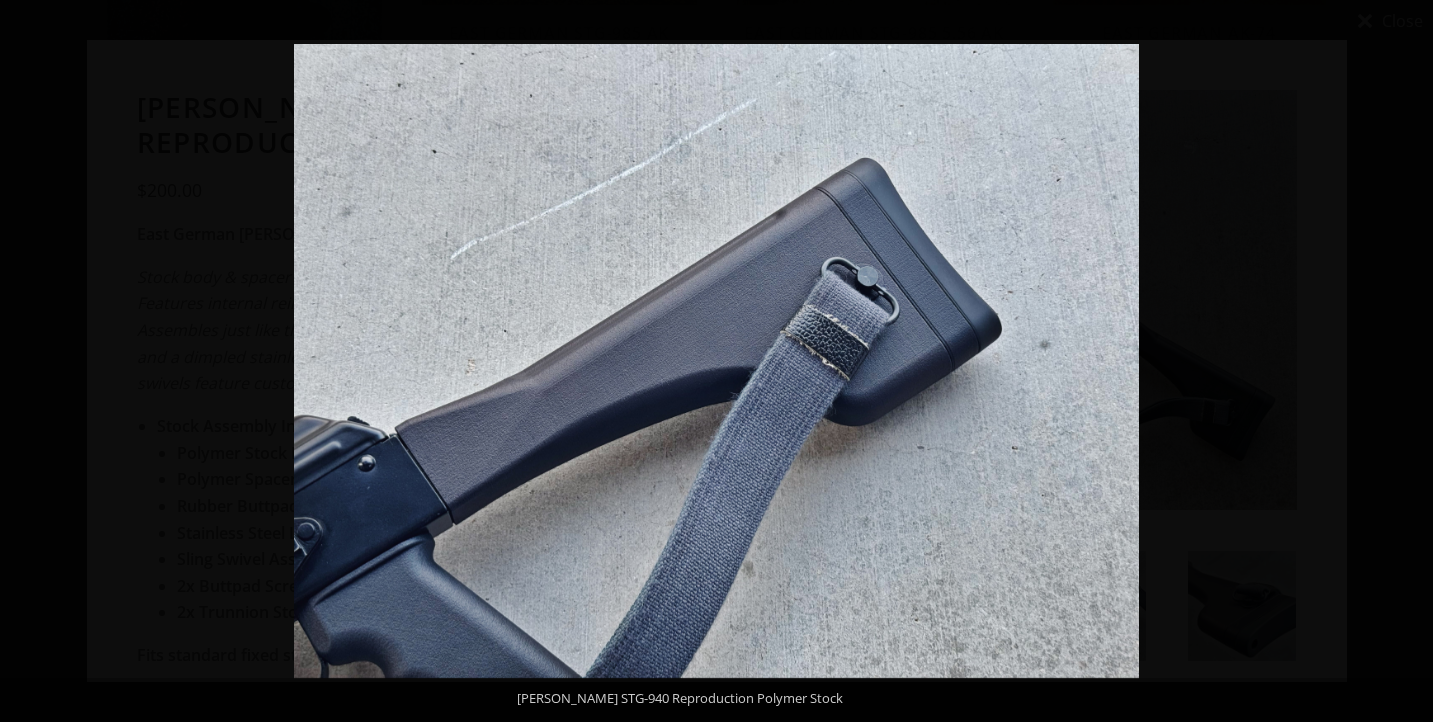 click at bounding box center [1398, 361] 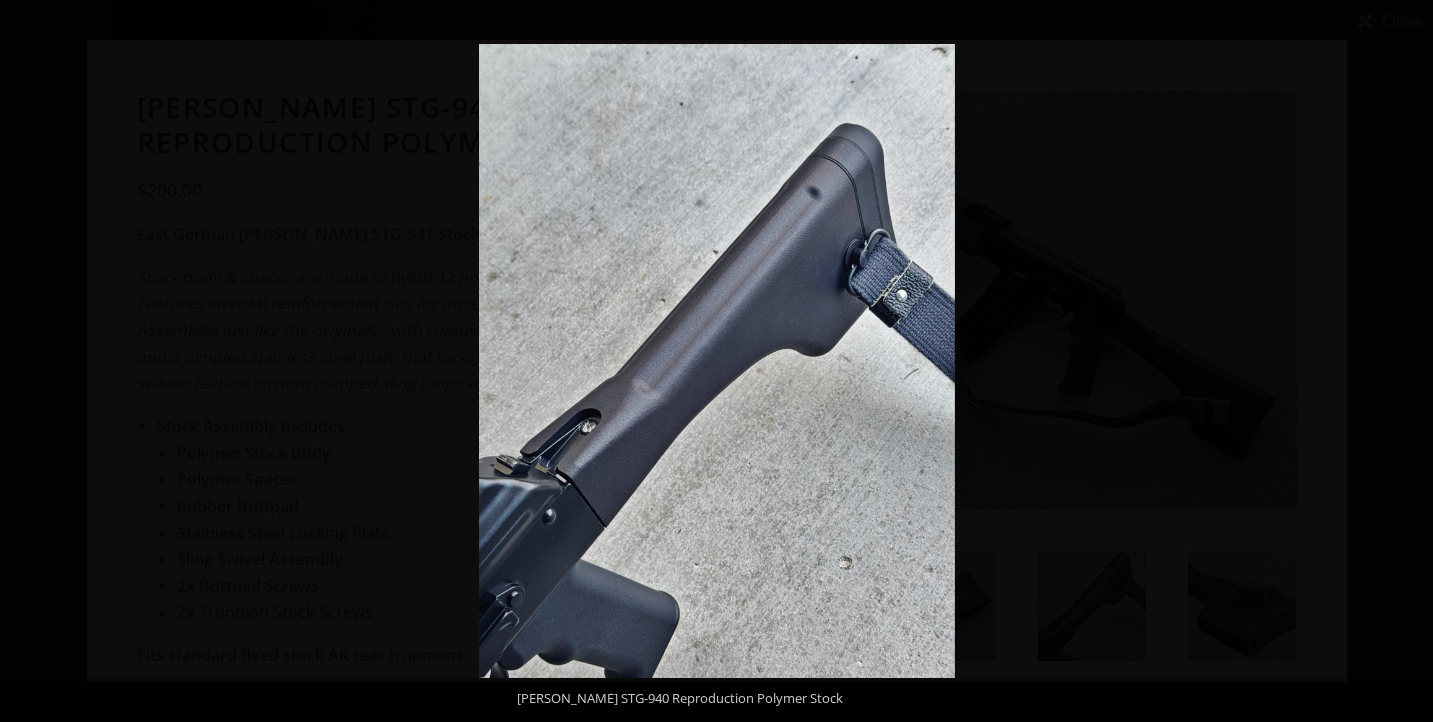 click at bounding box center (1398, 361) 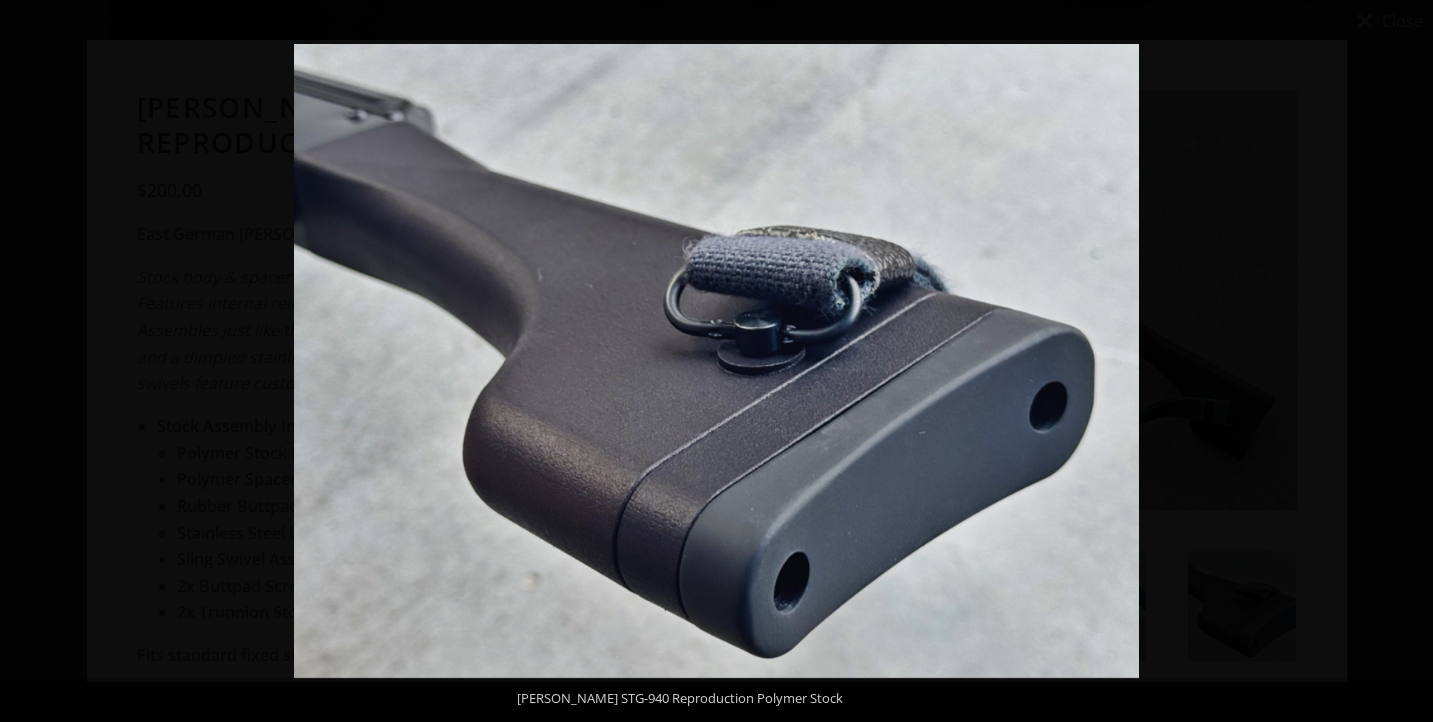 click at bounding box center (1398, 361) 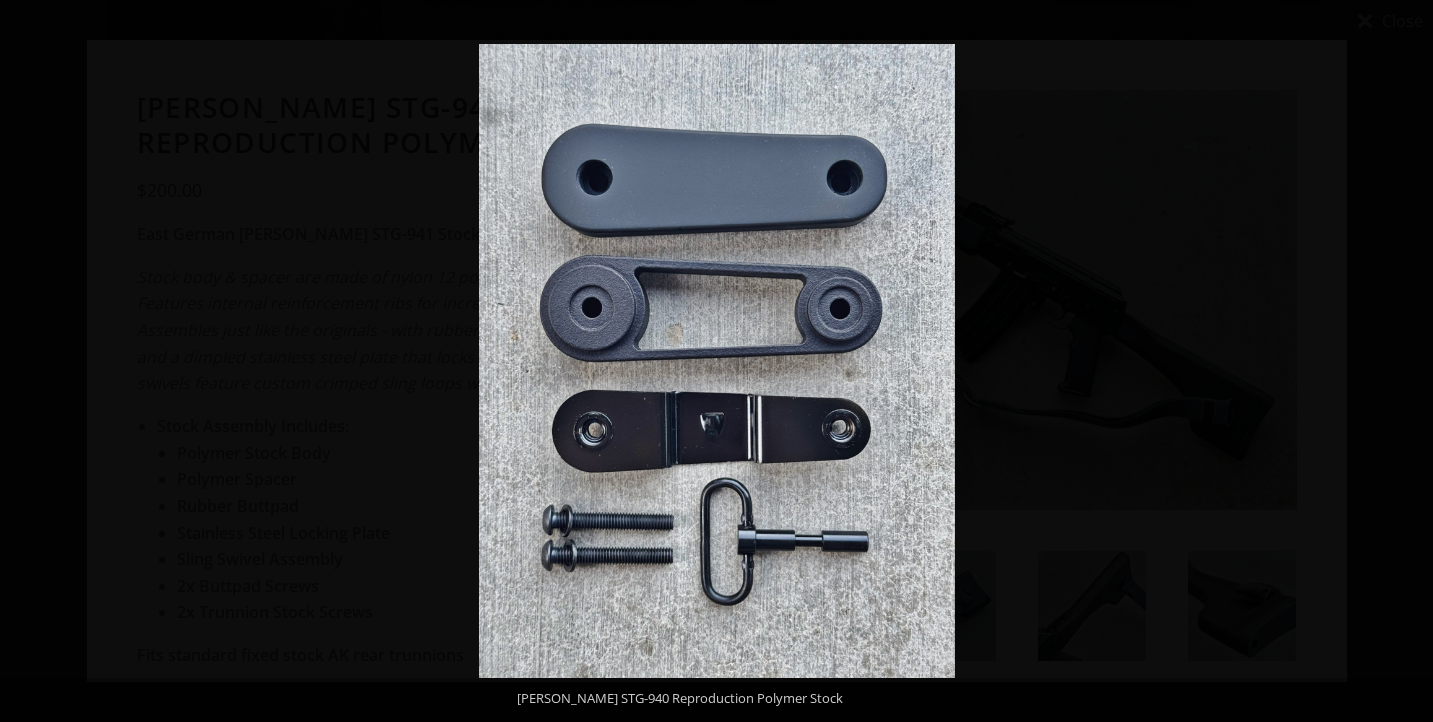 click at bounding box center [1398, 361] 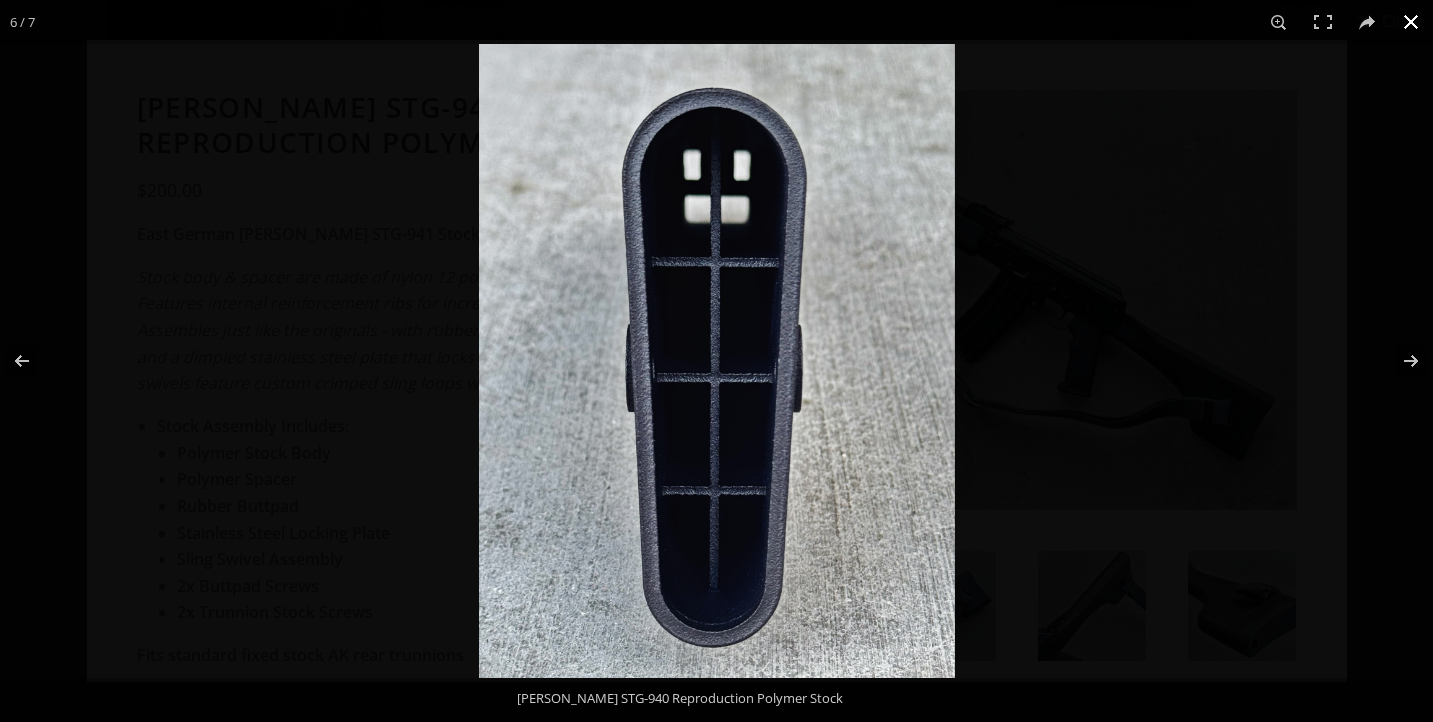 click at bounding box center [1411, 22] 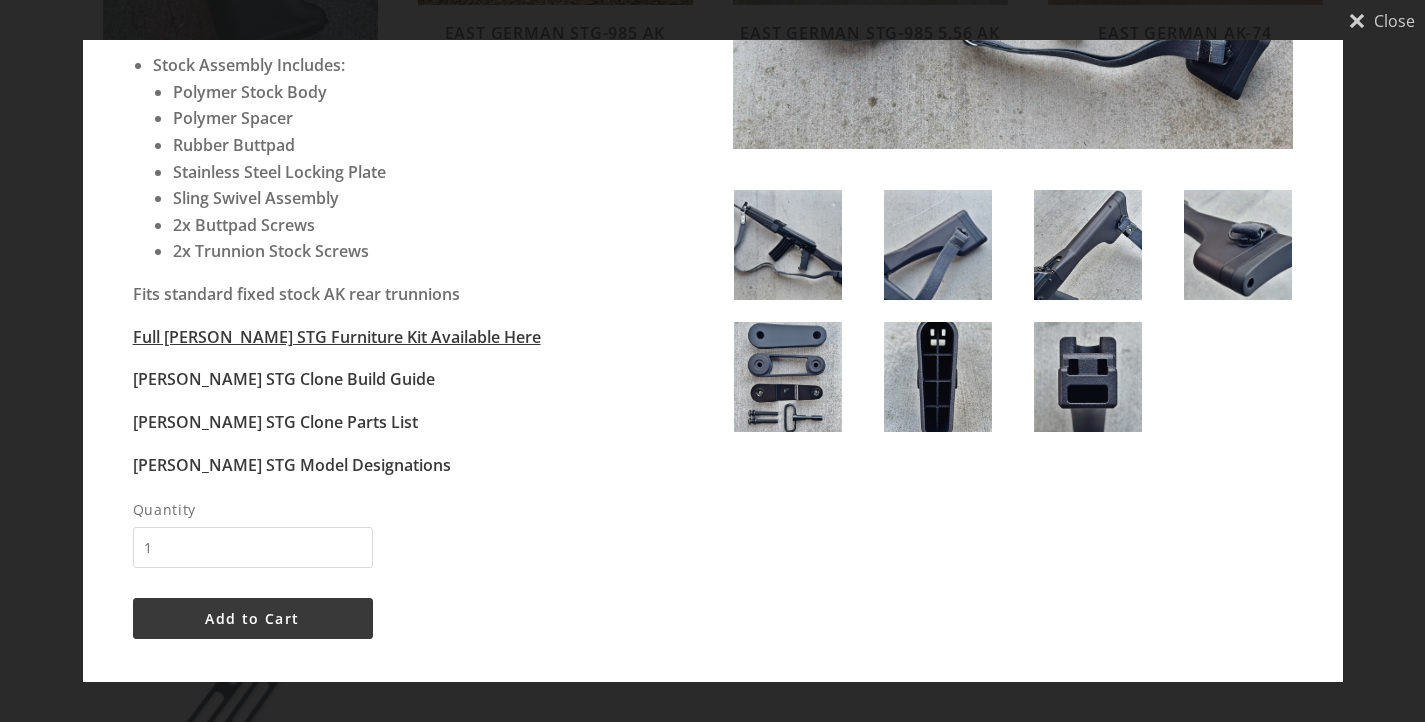 scroll, scrollTop: 360, scrollLeft: 0, axis: vertical 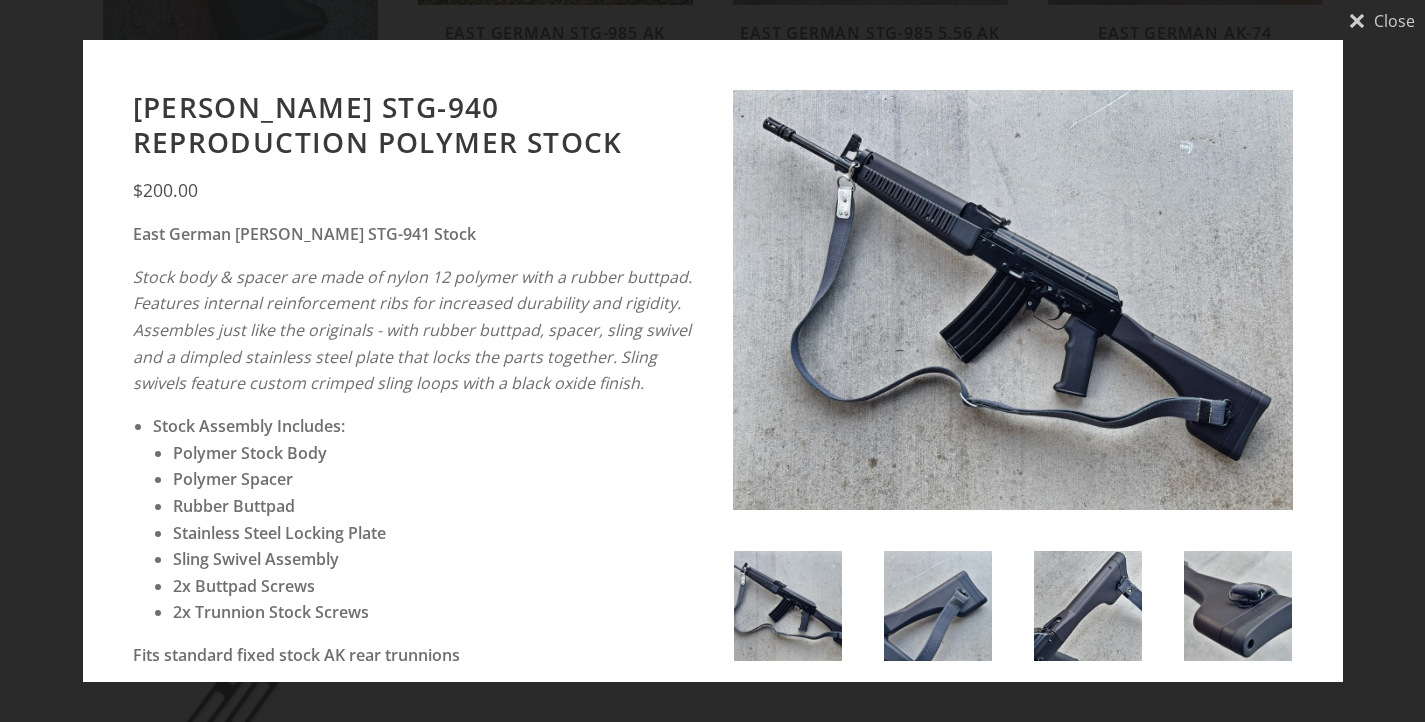 click at bounding box center [712, -145] 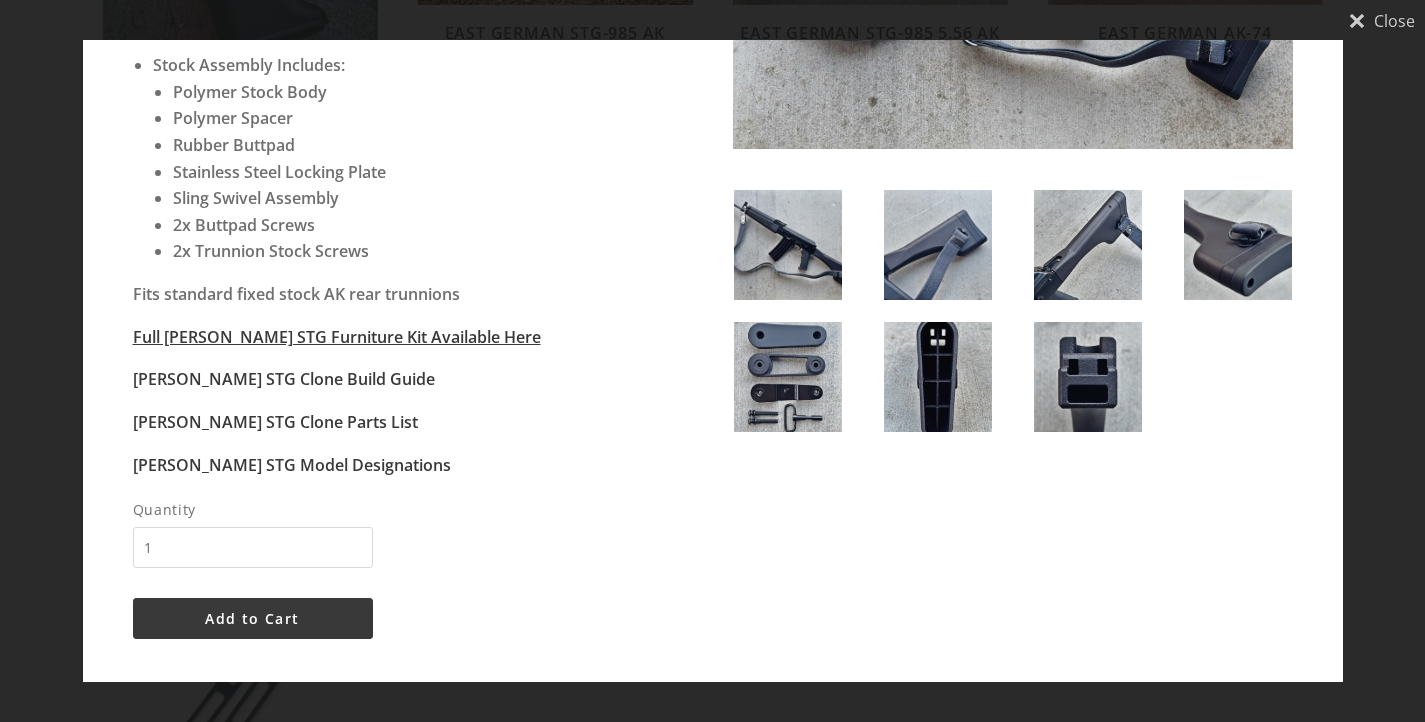 scroll, scrollTop: 360, scrollLeft: 0, axis: vertical 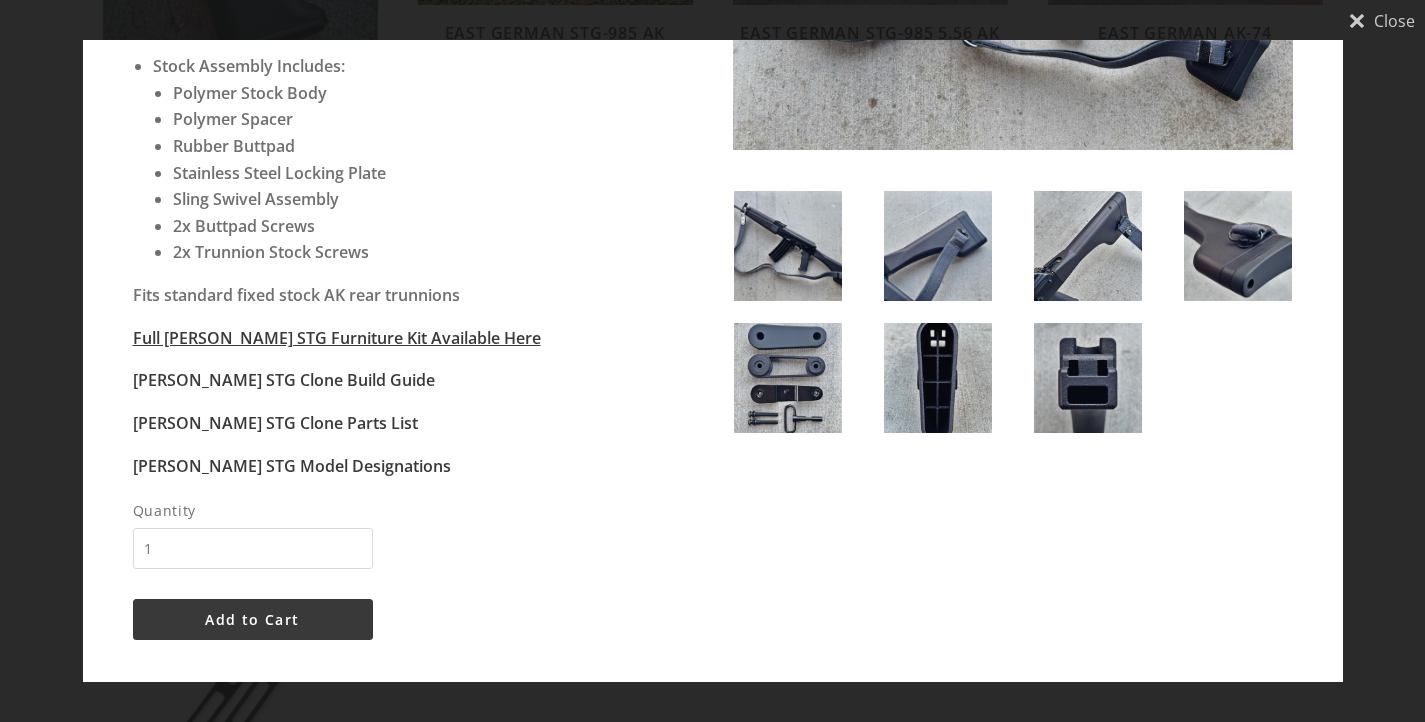 click on "Close
Wieger STG-940 Reproduction Polymer Stock
$200.00
East German Wieger STG-941 Stock
Stock Assembly Includes:
Polymer Stock Body
Polymer Spacer
Rubber Buttpad
Stainless Steel Locking Plate
Sling Swivel Assembly" at bounding box center (712, 361) 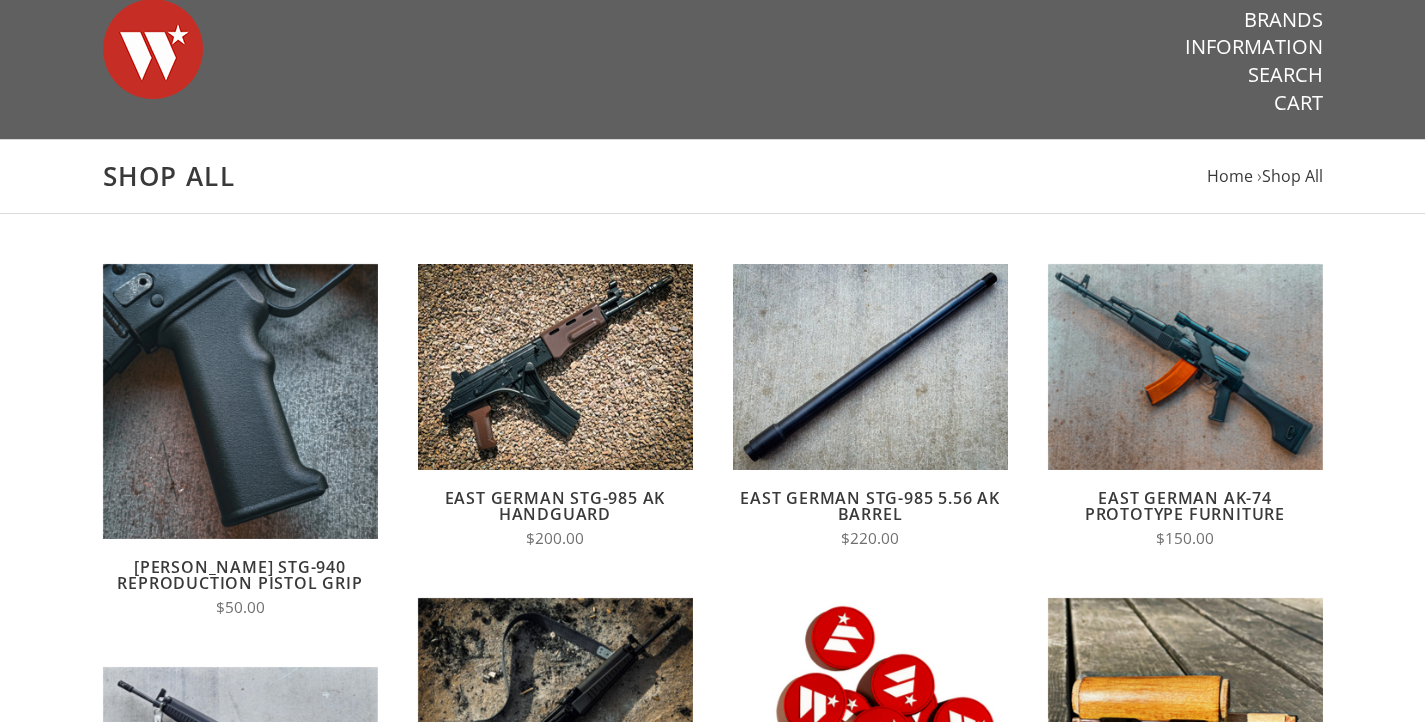 scroll, scrollTop: 81, scrollLeft: 0, axis: vertical 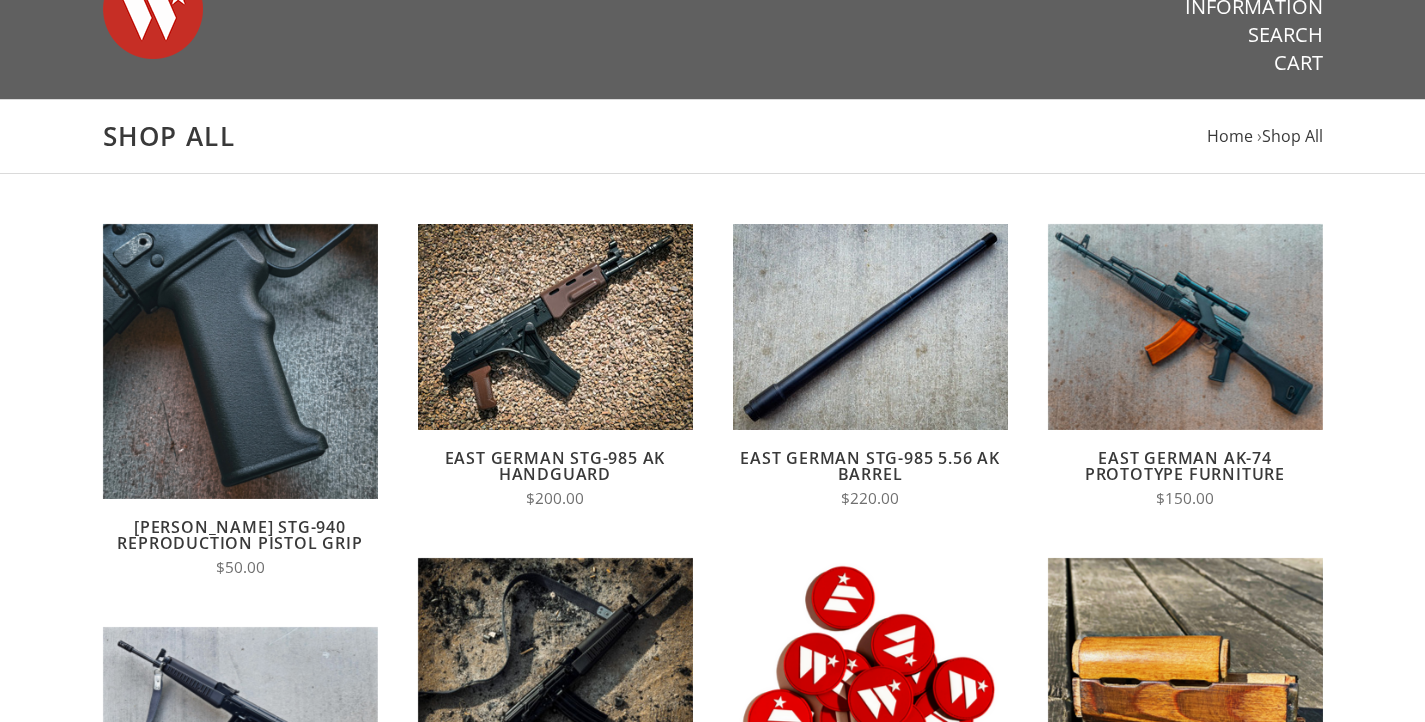 click at bounding box center (712, 280) 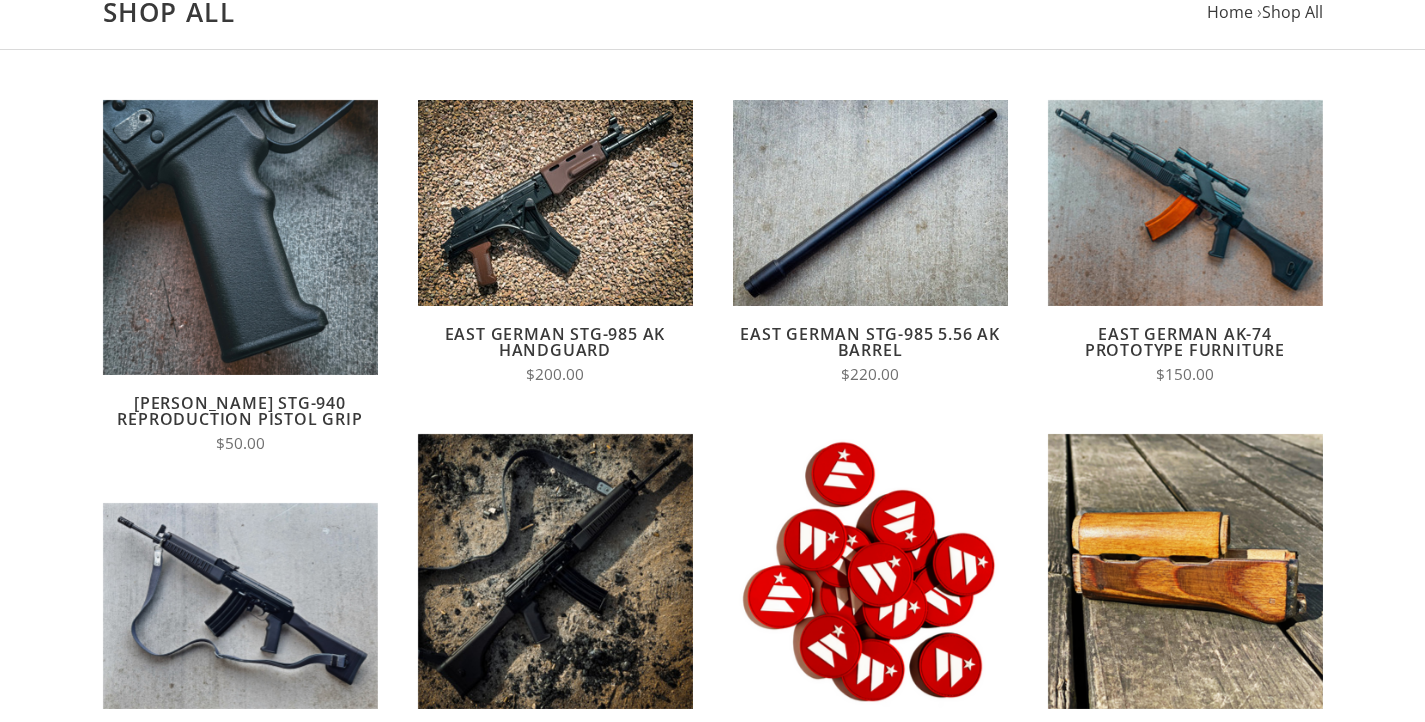 scroll, scrollTop: 114, scrollLeft: 0, axis: vertical 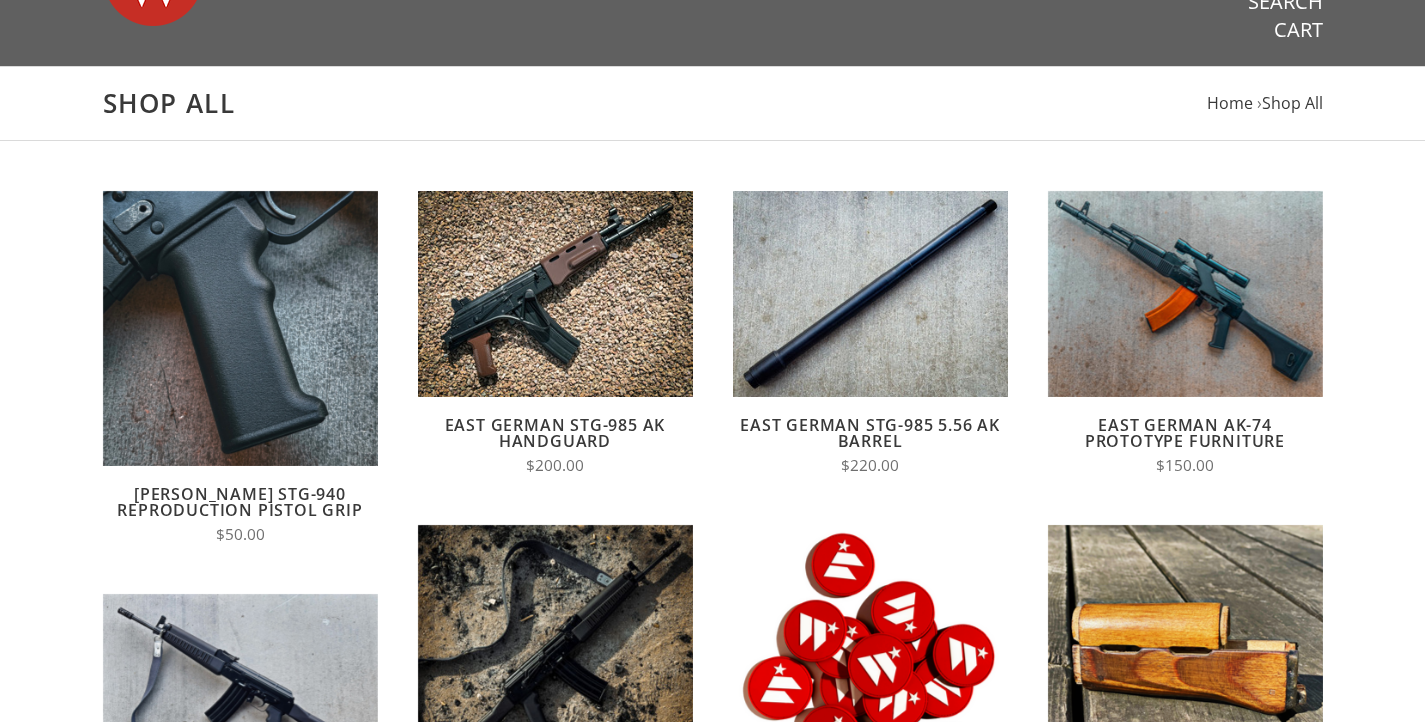 click at bounding box center (712, 247) 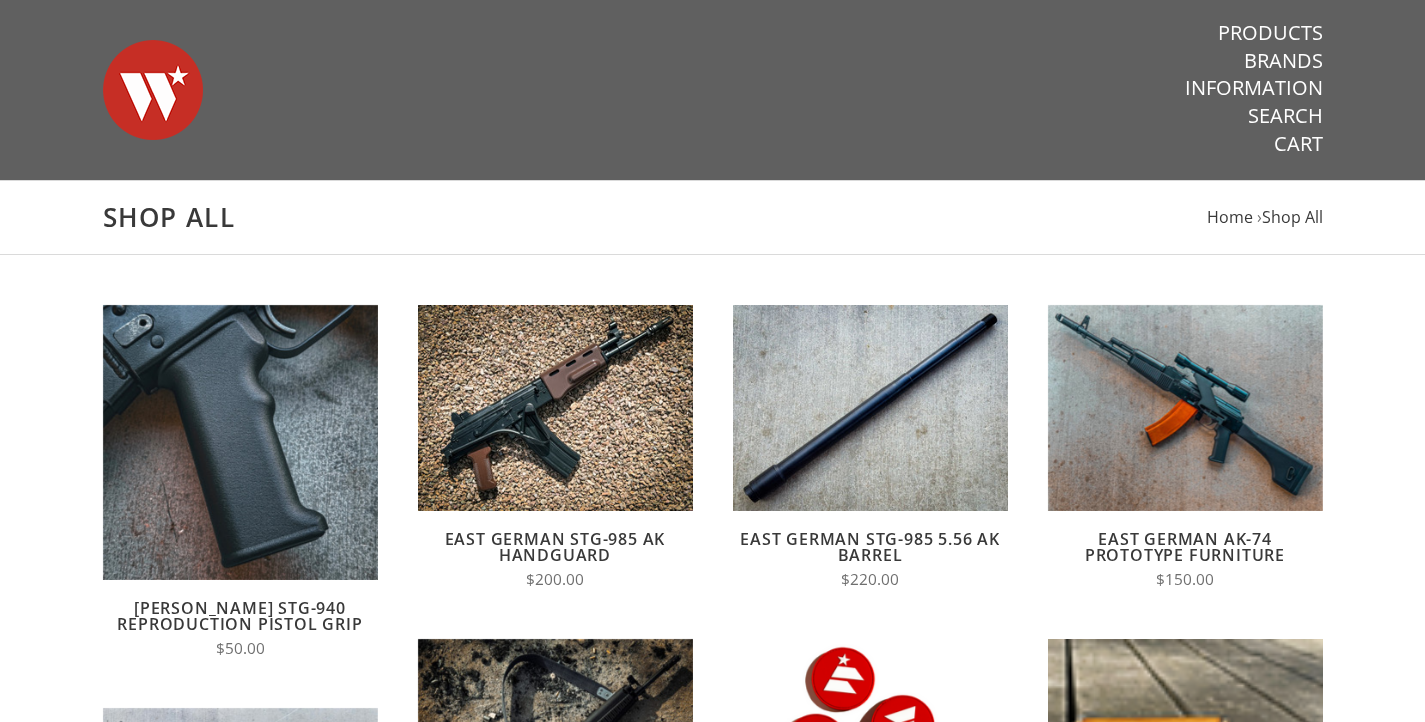 scroll, scrollTop: 114, scrollLeft: 0, axis: vertical 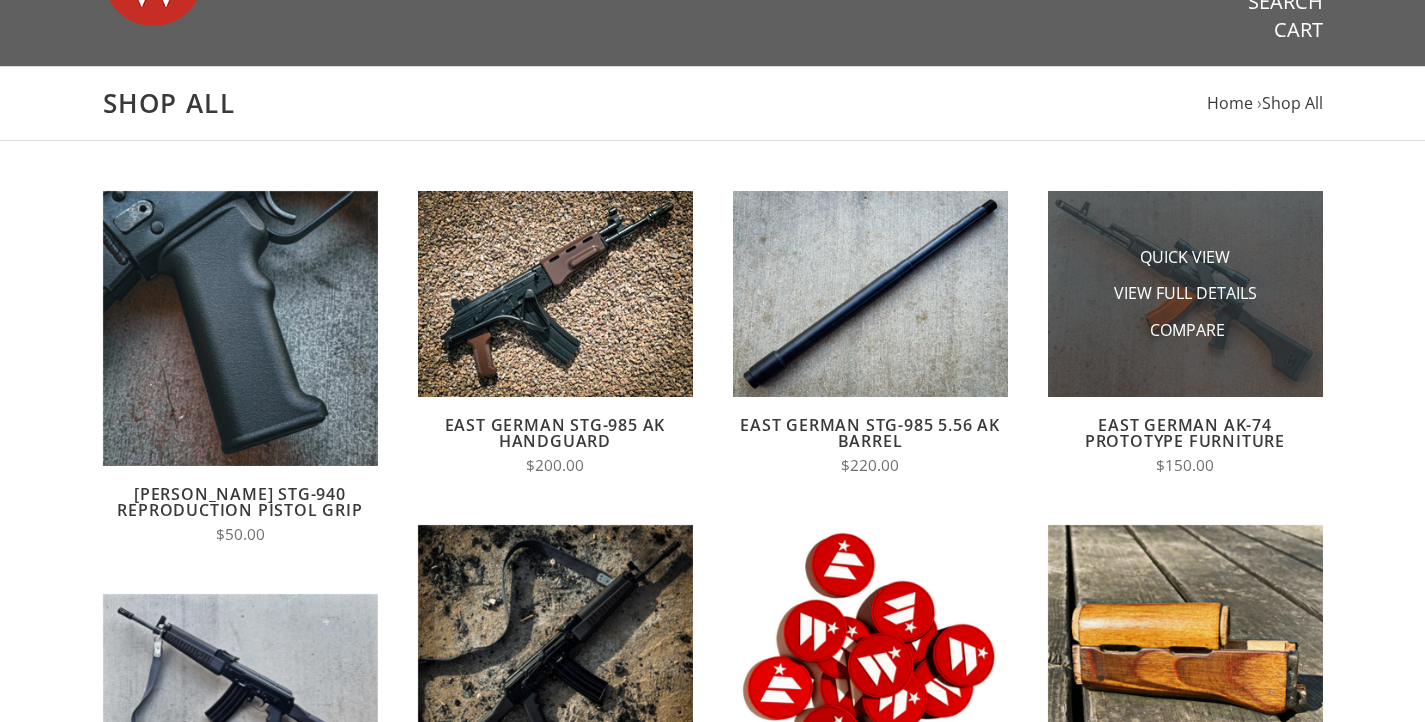 click at bounding box center [1185, 294] 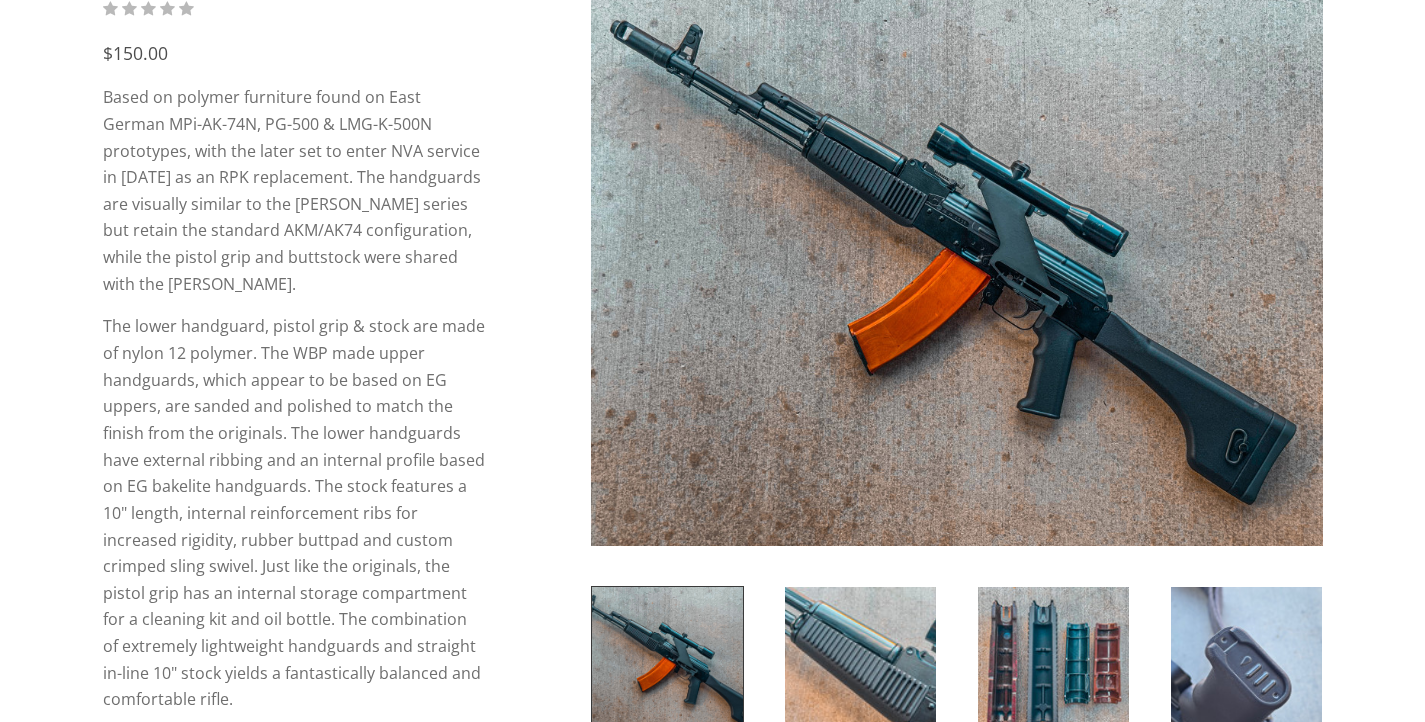 scroll, scrollTop: 283, scrollLeft: 0, axis: vertical 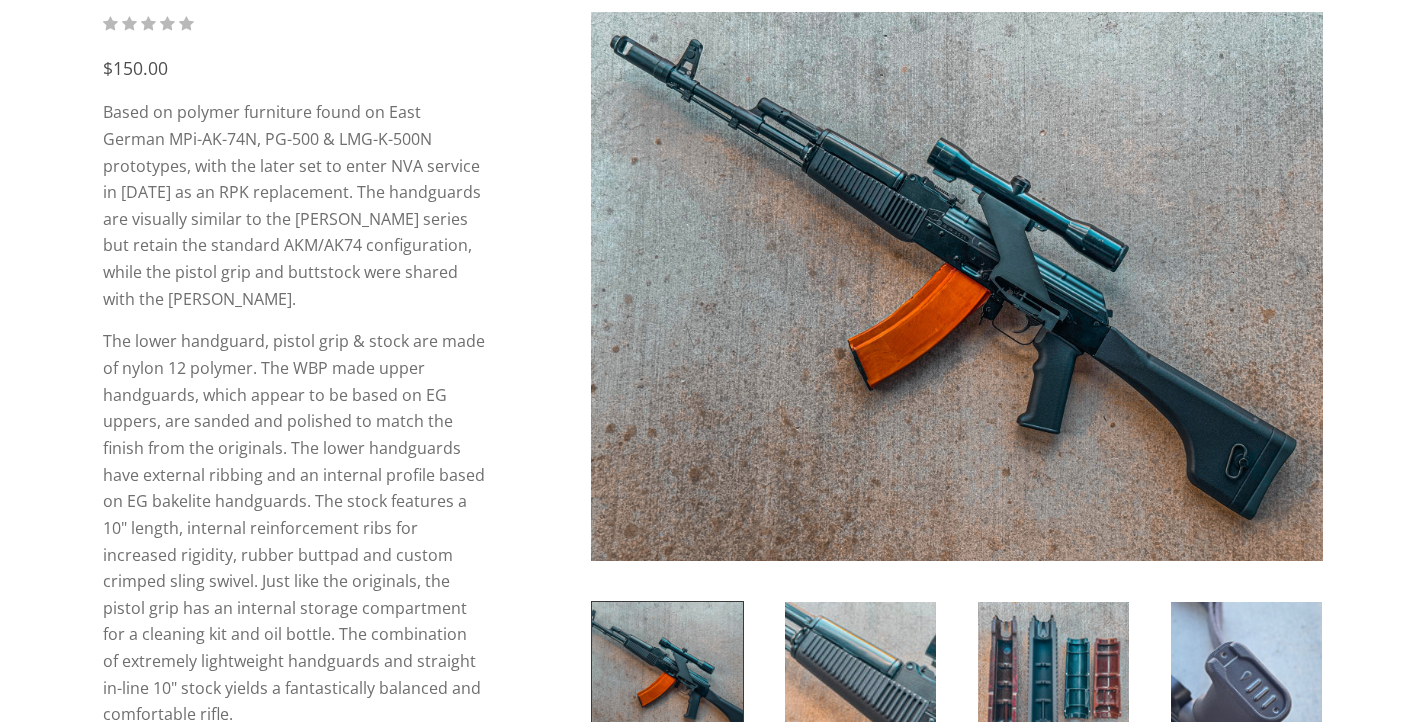 click at bounding box center [957, 286] 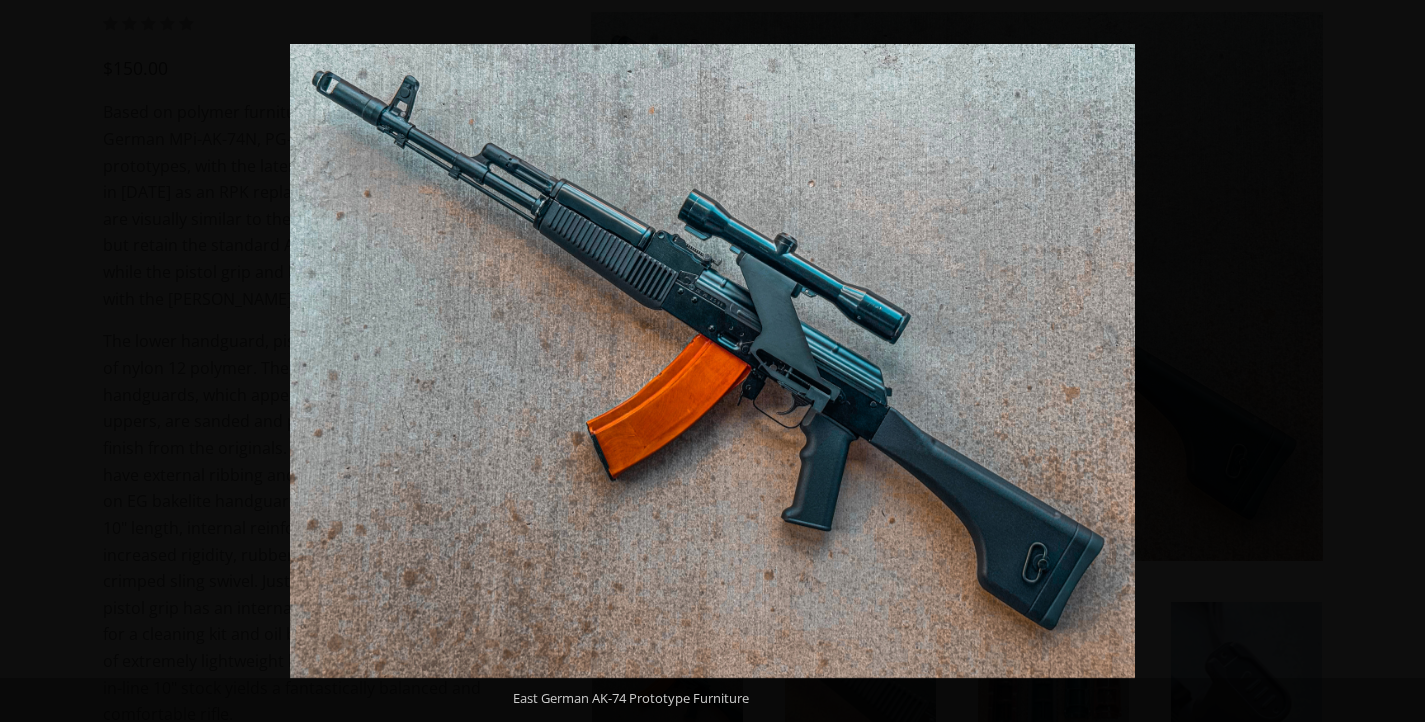 click at bounding box center (1390, 361) 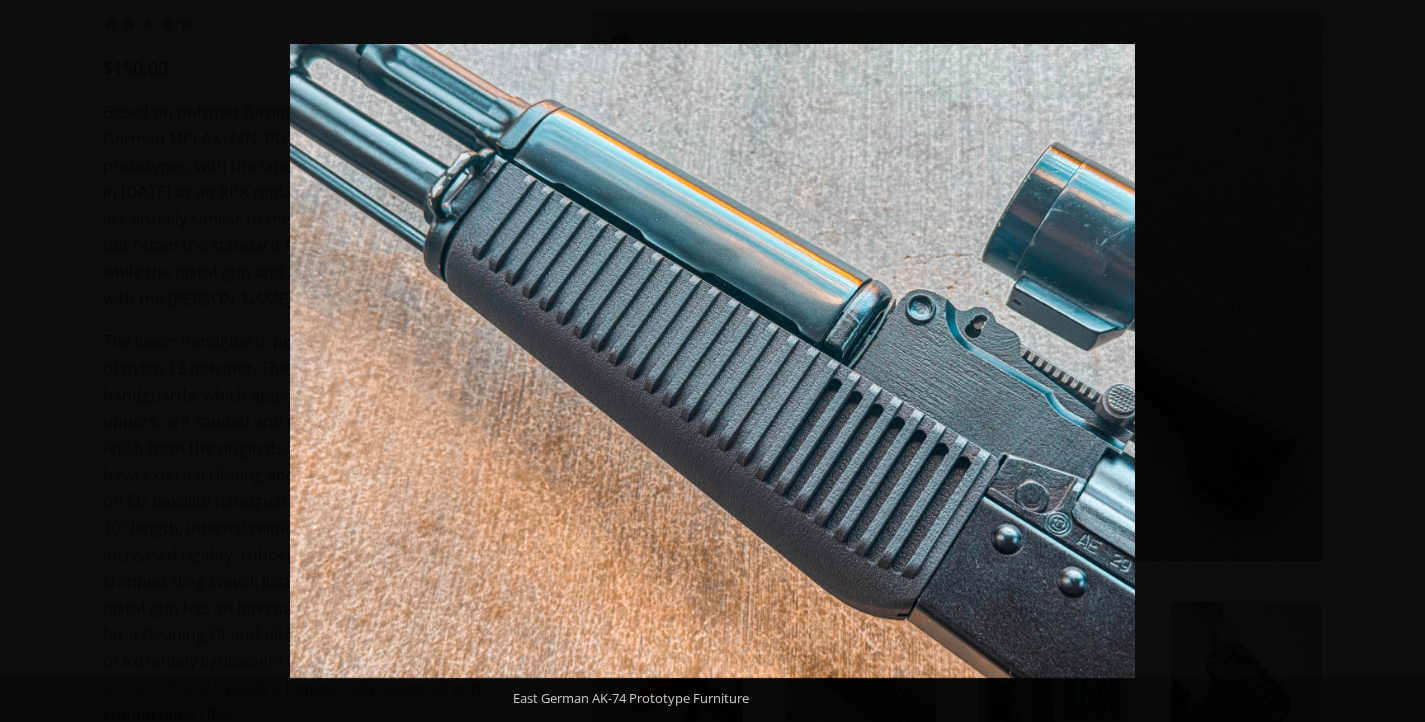 click at bounding box center (1390, 361) 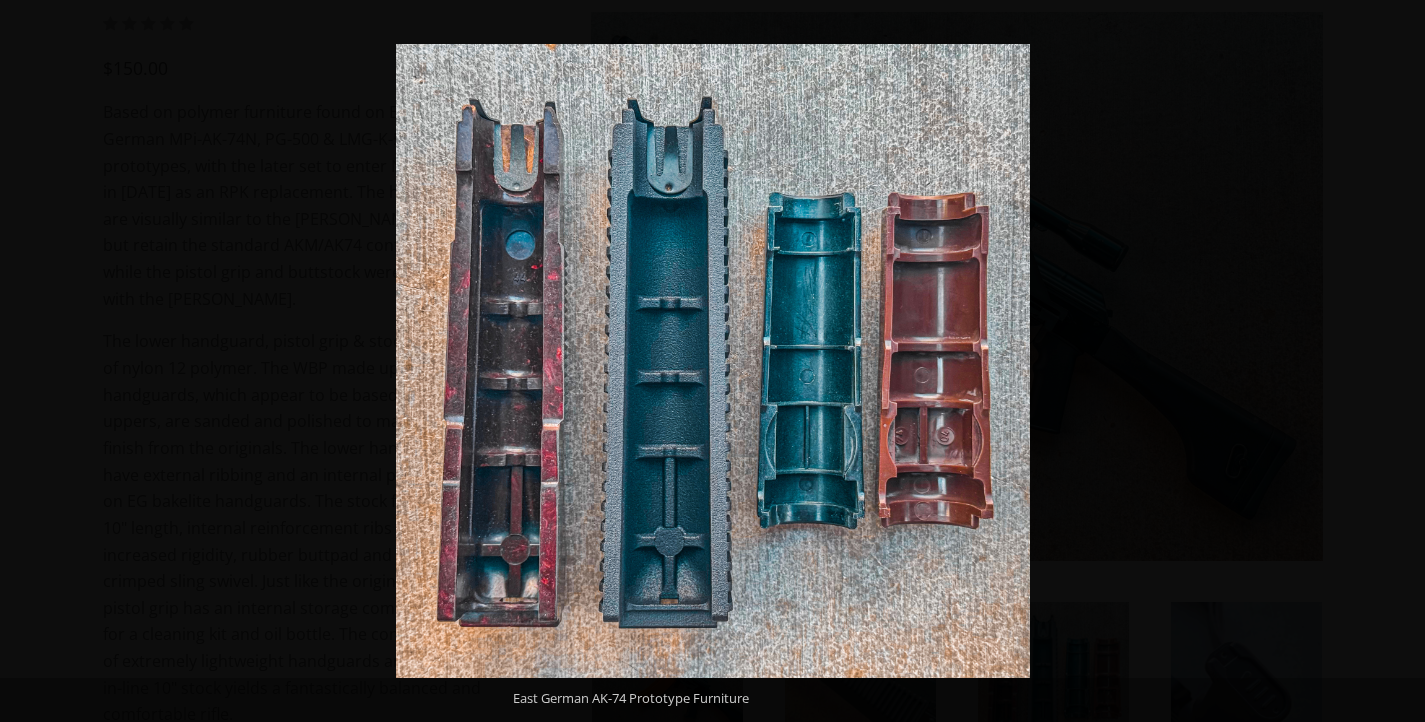 click at bounding box center [1390, 361] 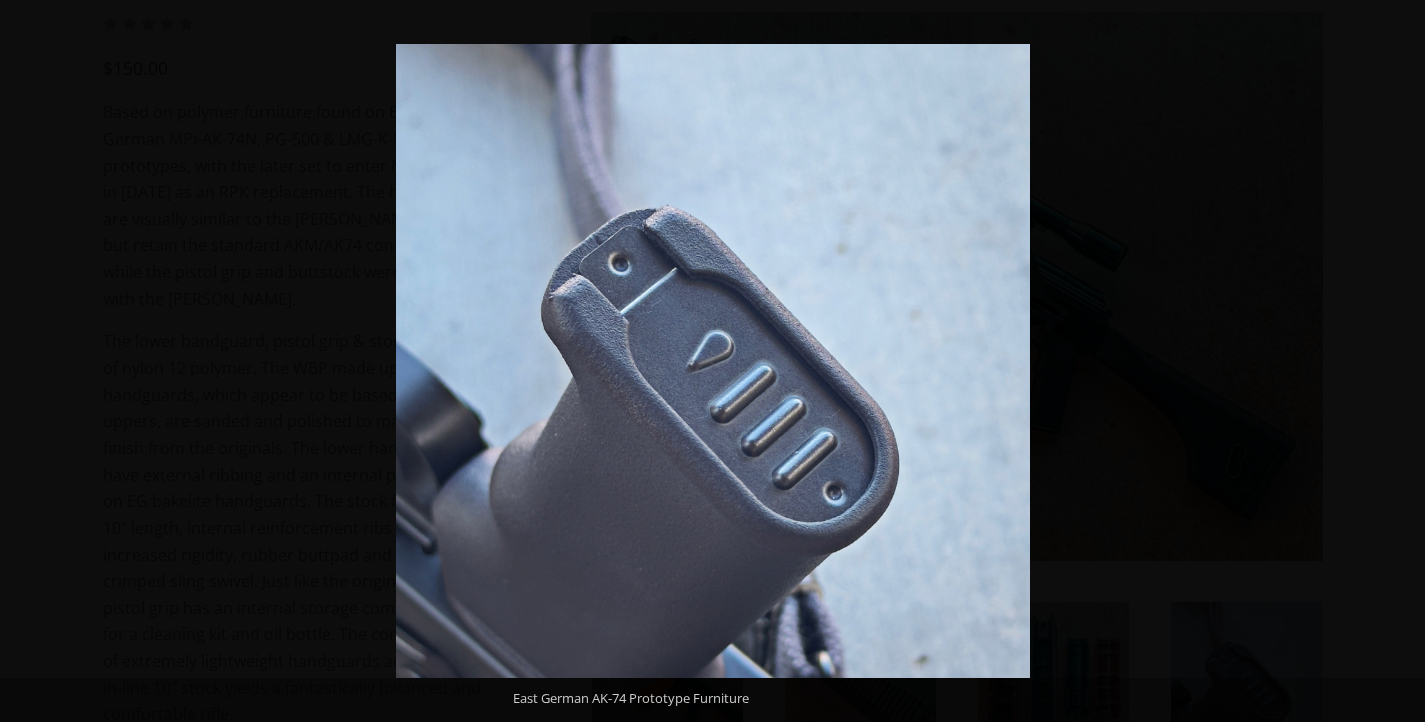 click at bounding box center (1390, 361) 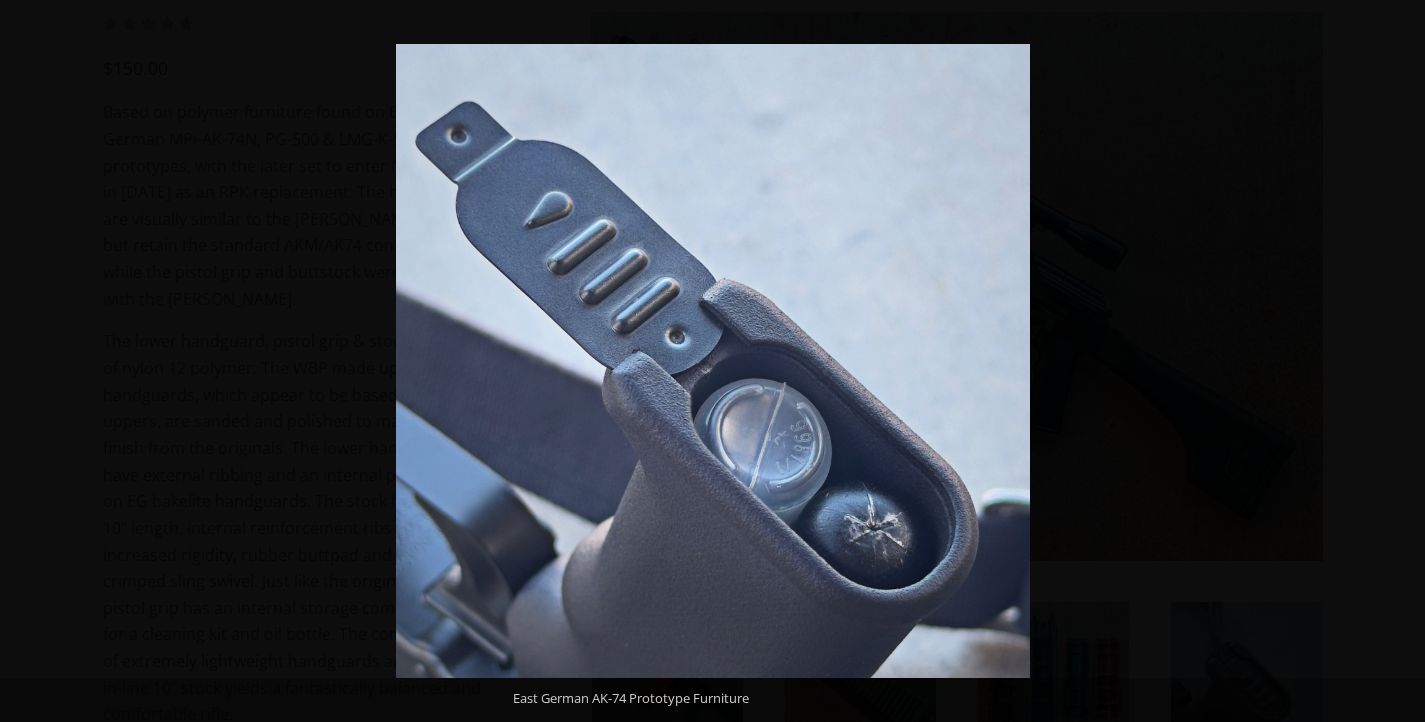 click at bounding box center (1390, 361) 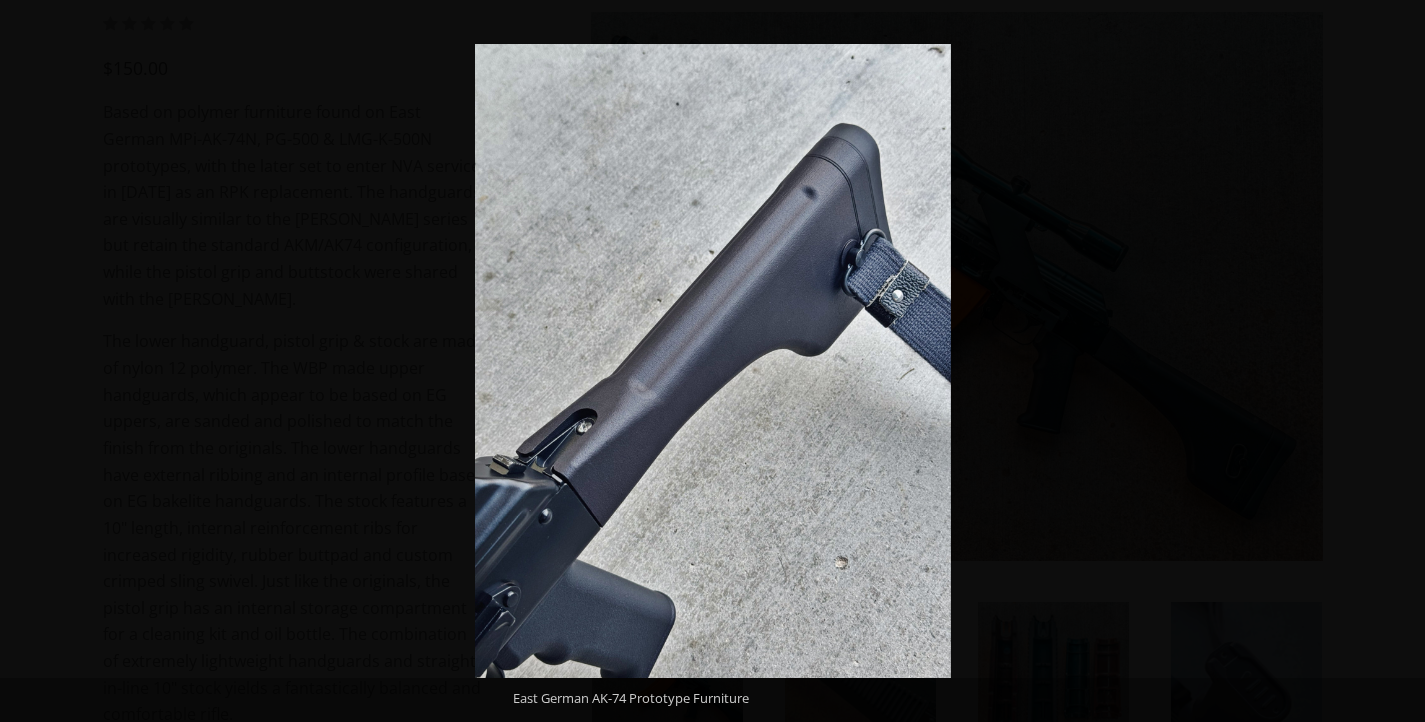 click at bounding box center (1390, 361) 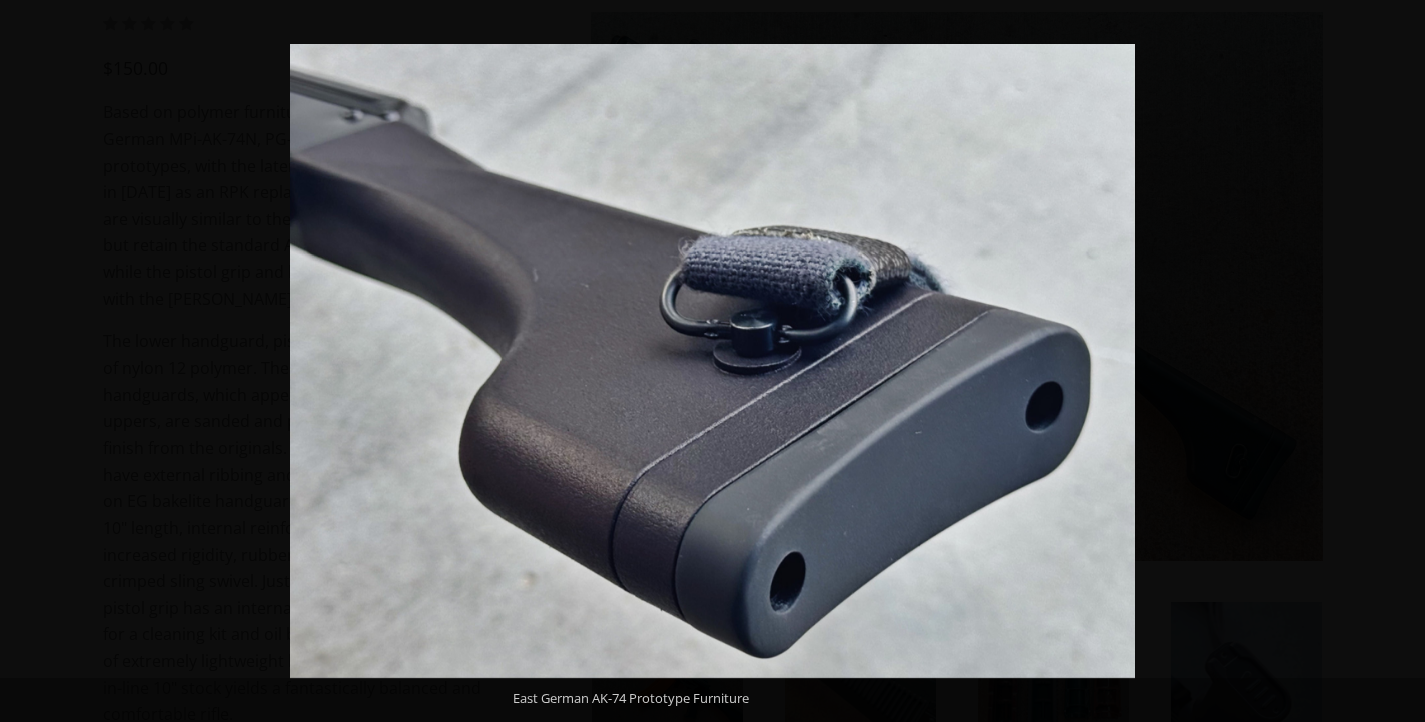 click at bounding box center [1390, 361] 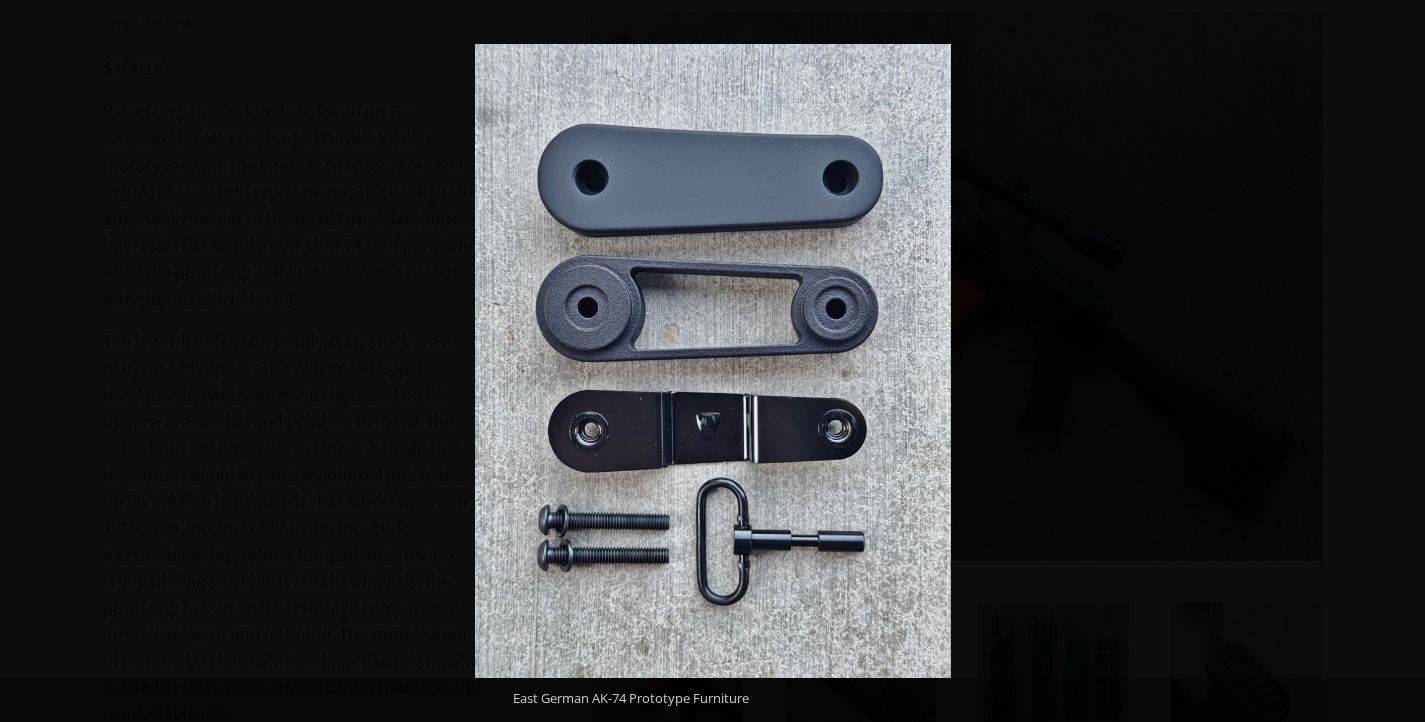click at bounding box center (1390, 361) 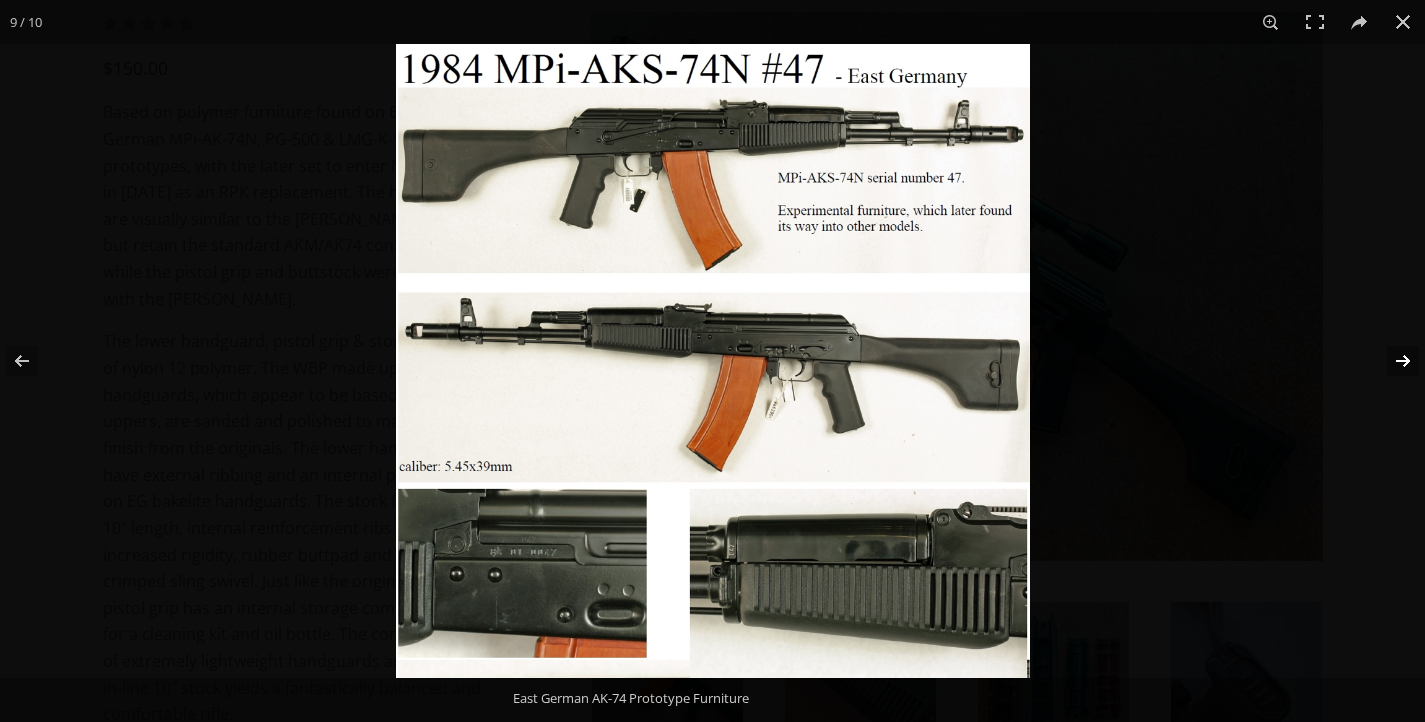 click at bounding box center (1390, 361) 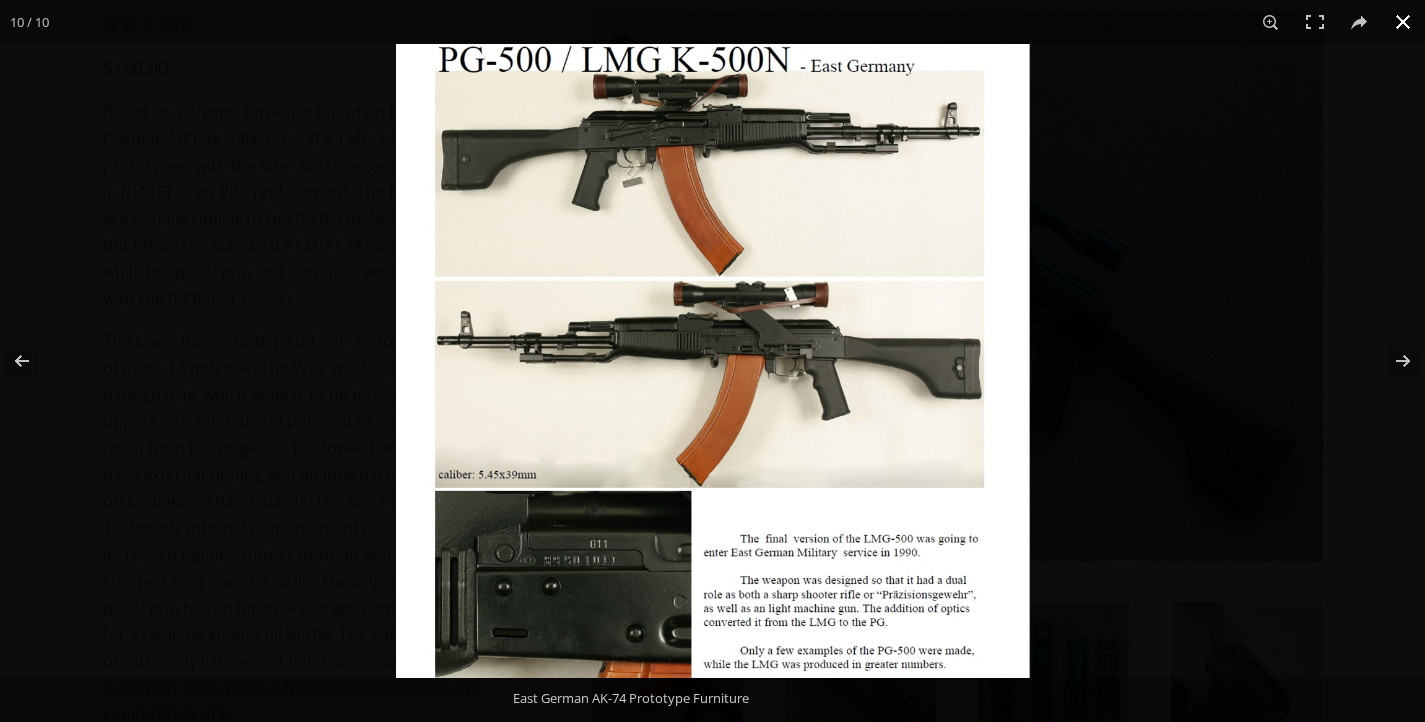 click at bounding box center [1403, 22] 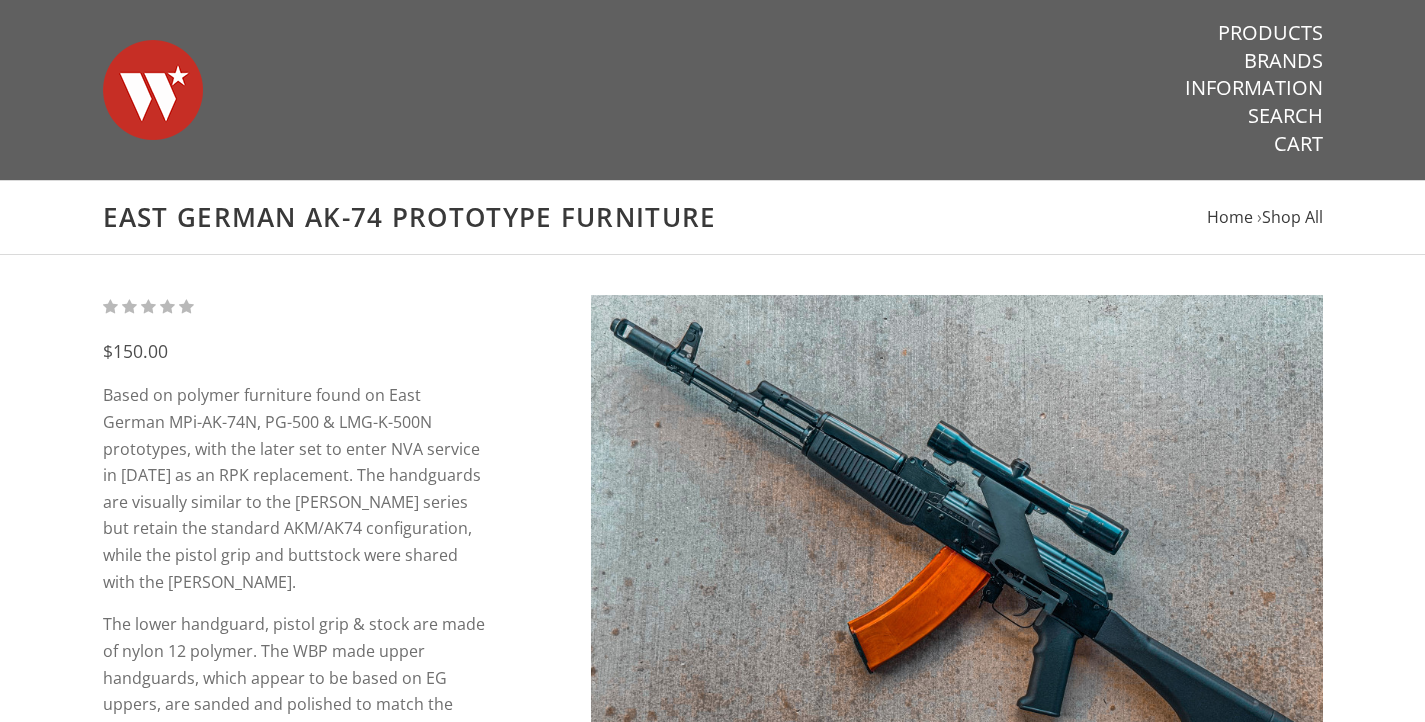 scroll, scrollTop: 0, scrollLeft: 0, axis: both 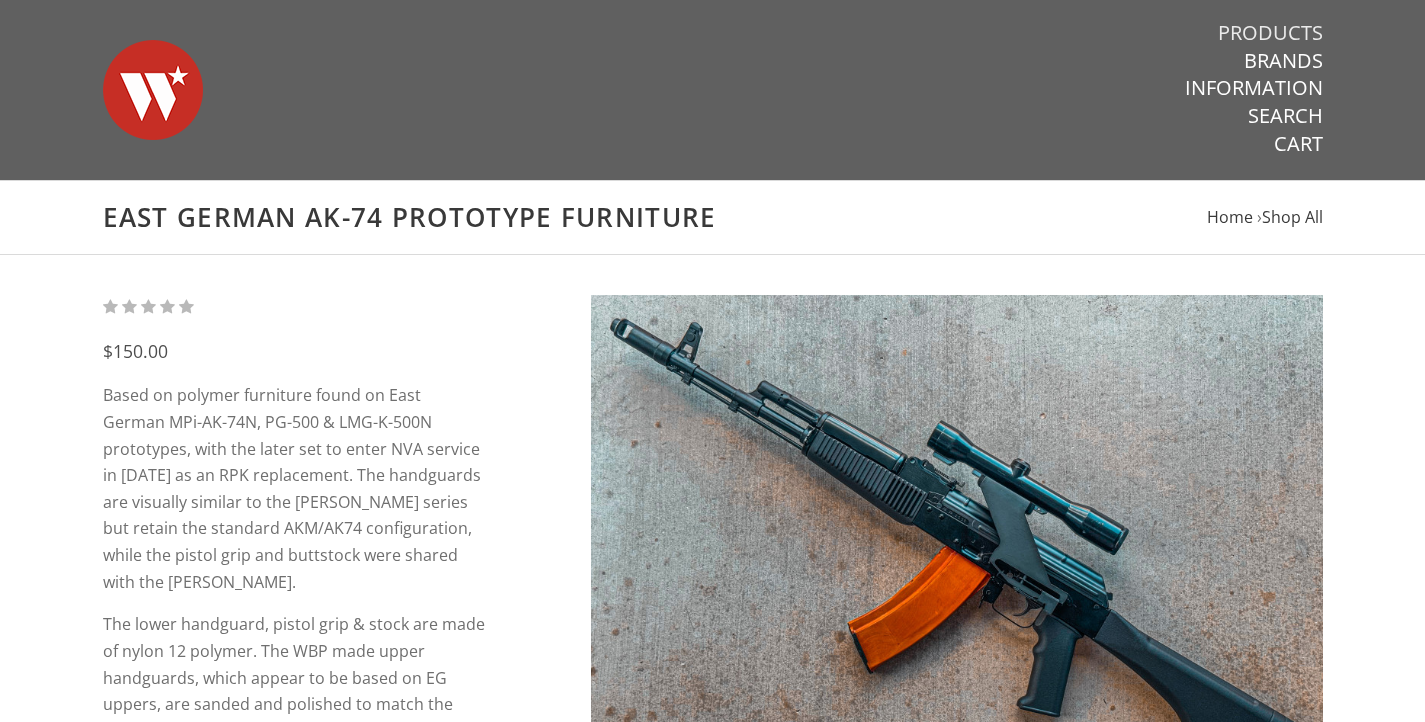 click on "Products" at bounding box center (1270, 33) 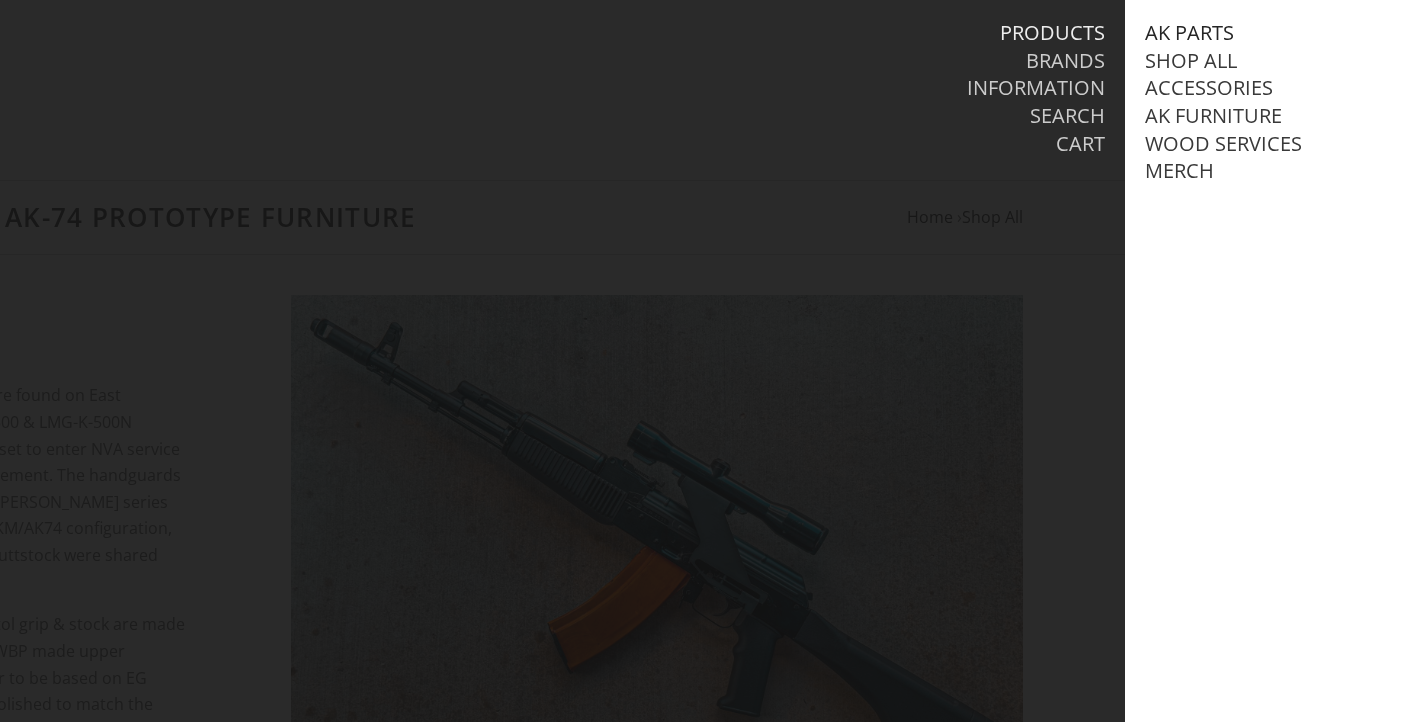 click on "AK Parts" at bounding box center (1189, 33) 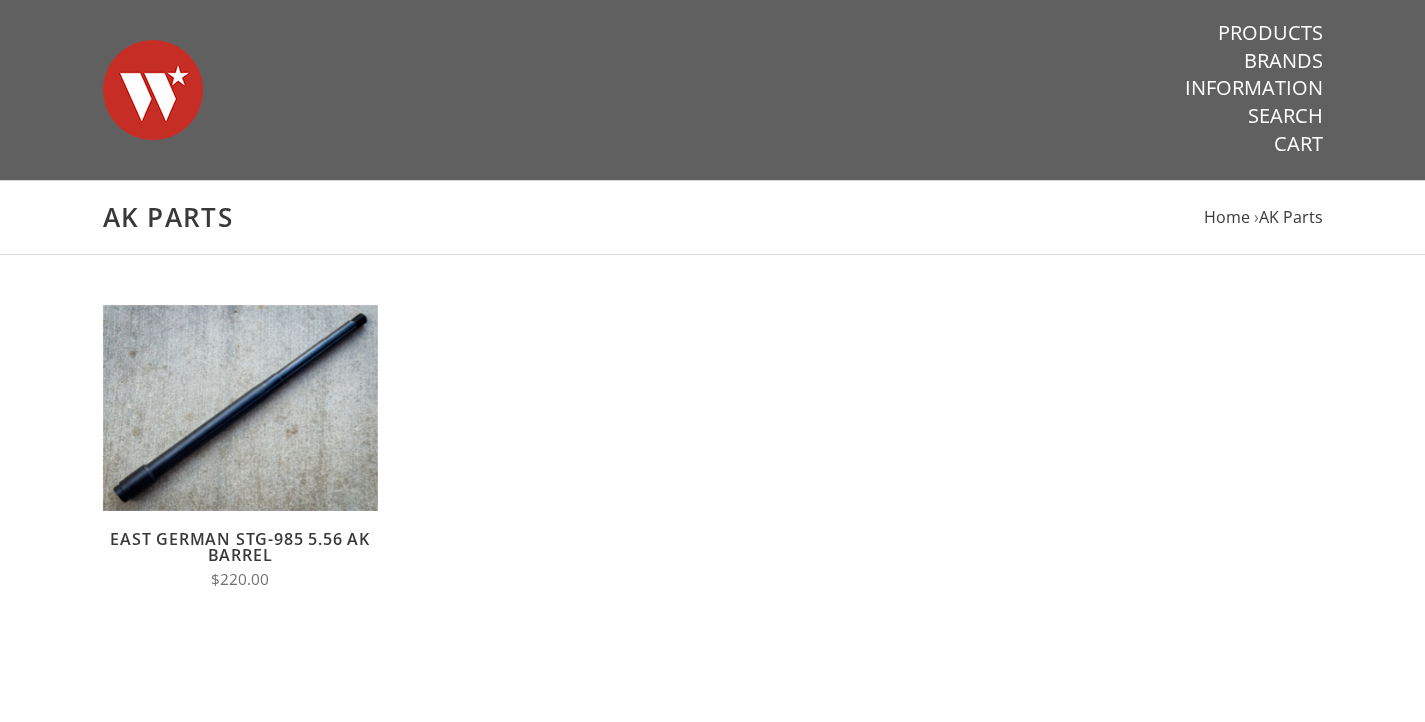 scroll, scrollTop: 0, scrollLeft: 0, axis: both 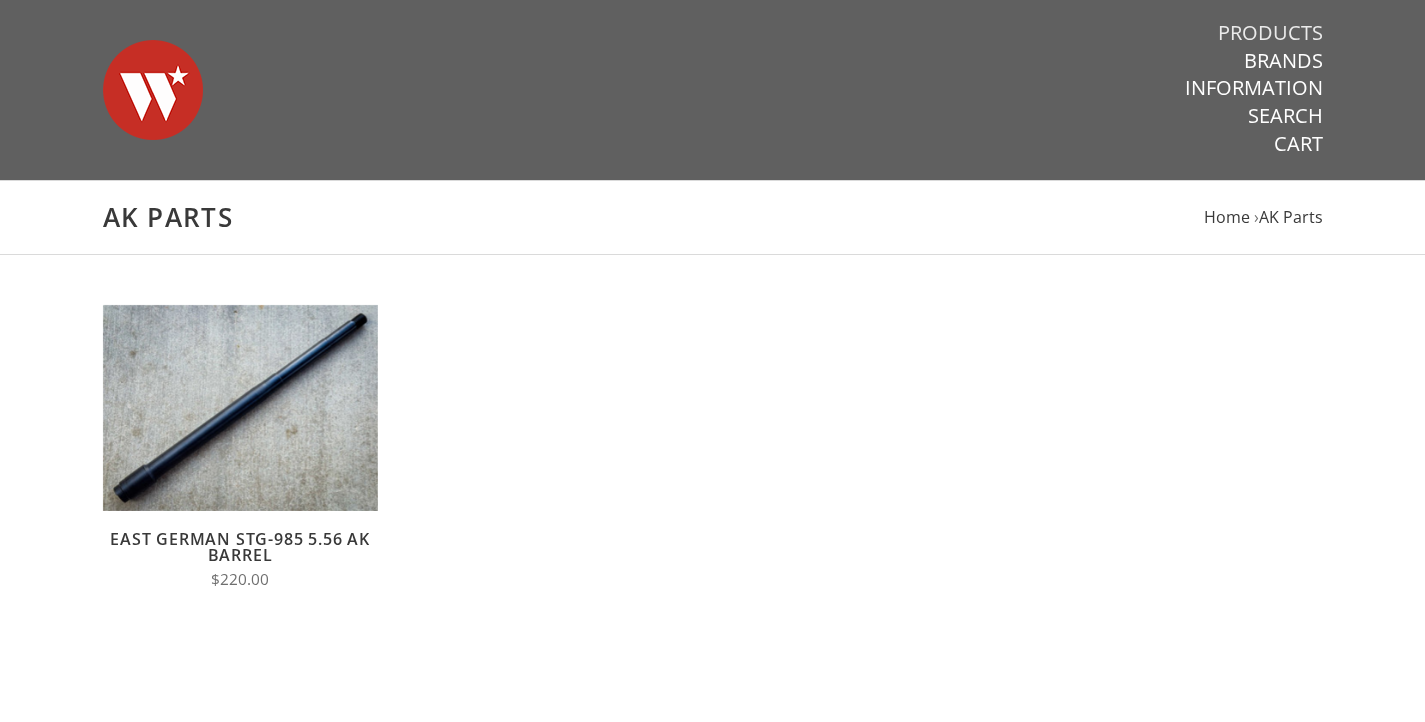 click on "Products" at bounding box center [1270, 33] 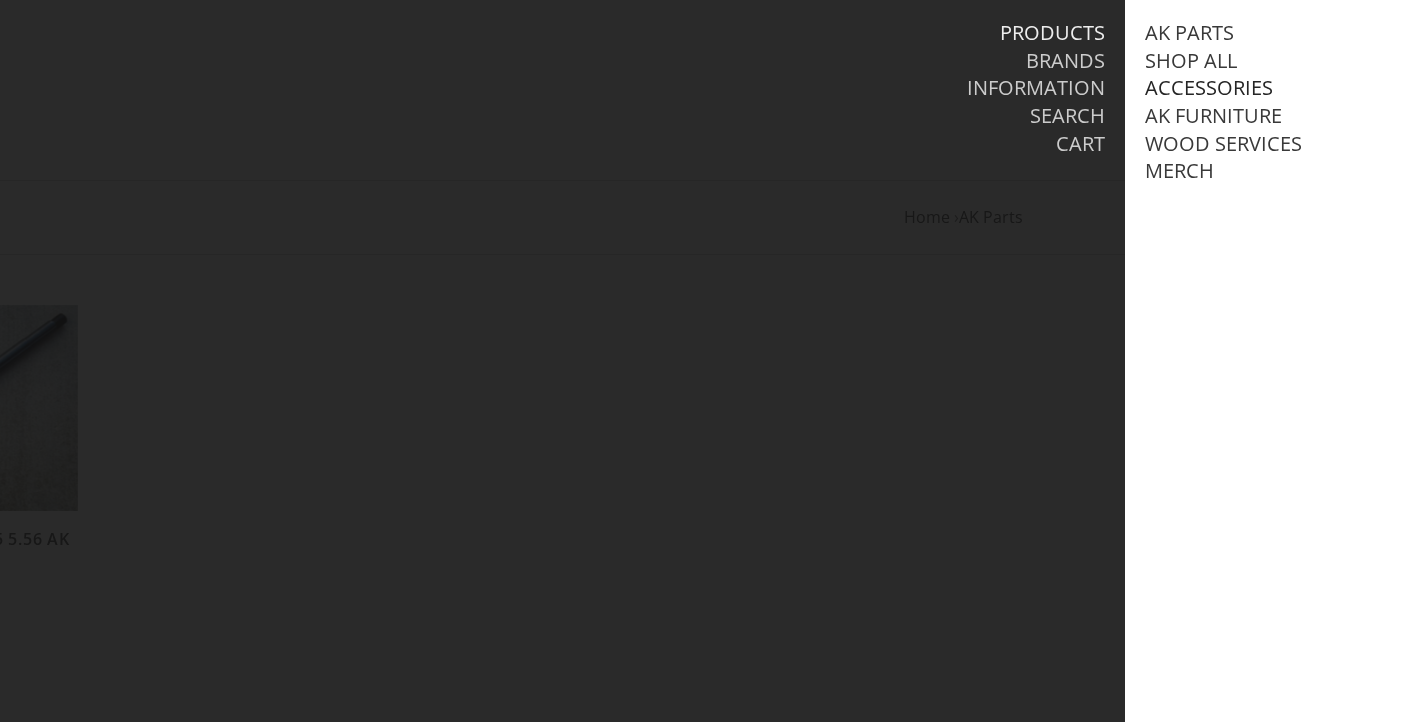 click on "Accessories" at bounding box center [1209, 88] 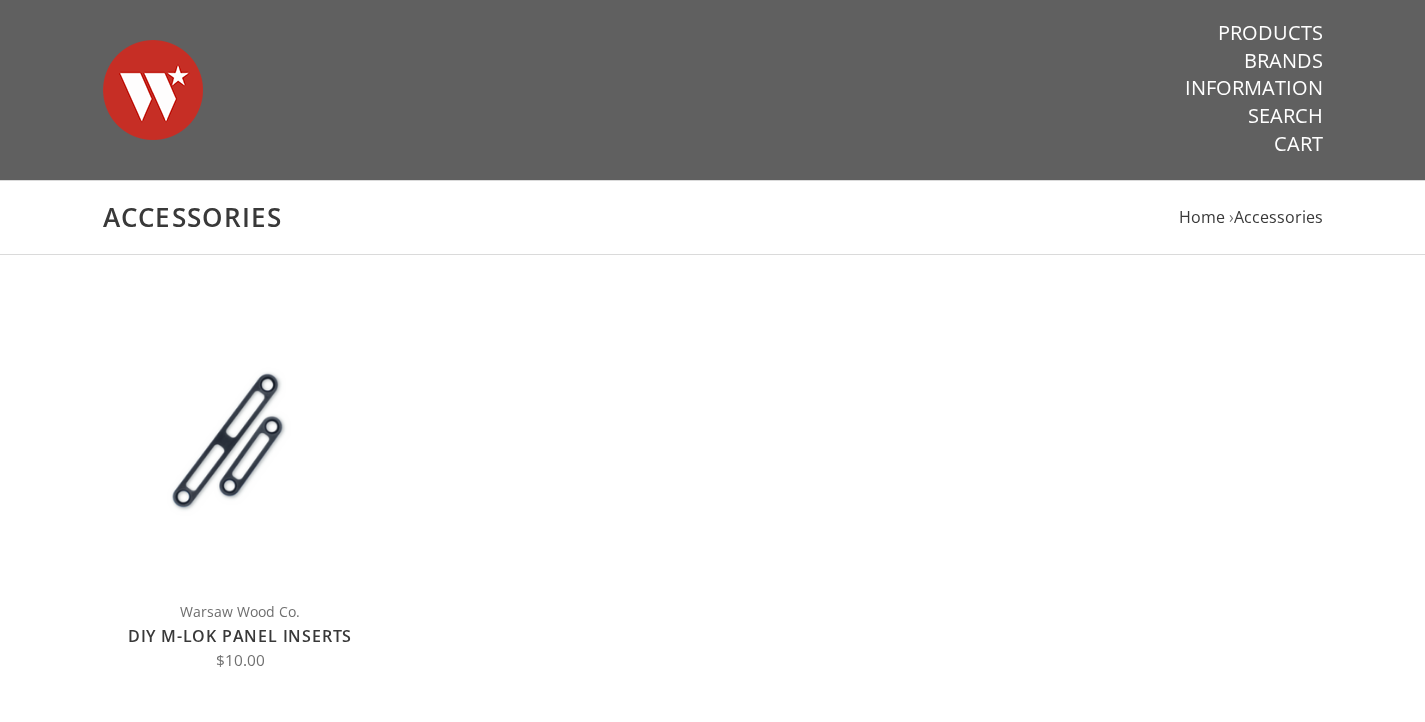 scroll, scrollTop: 0, scrollLeft: 0, axis: both 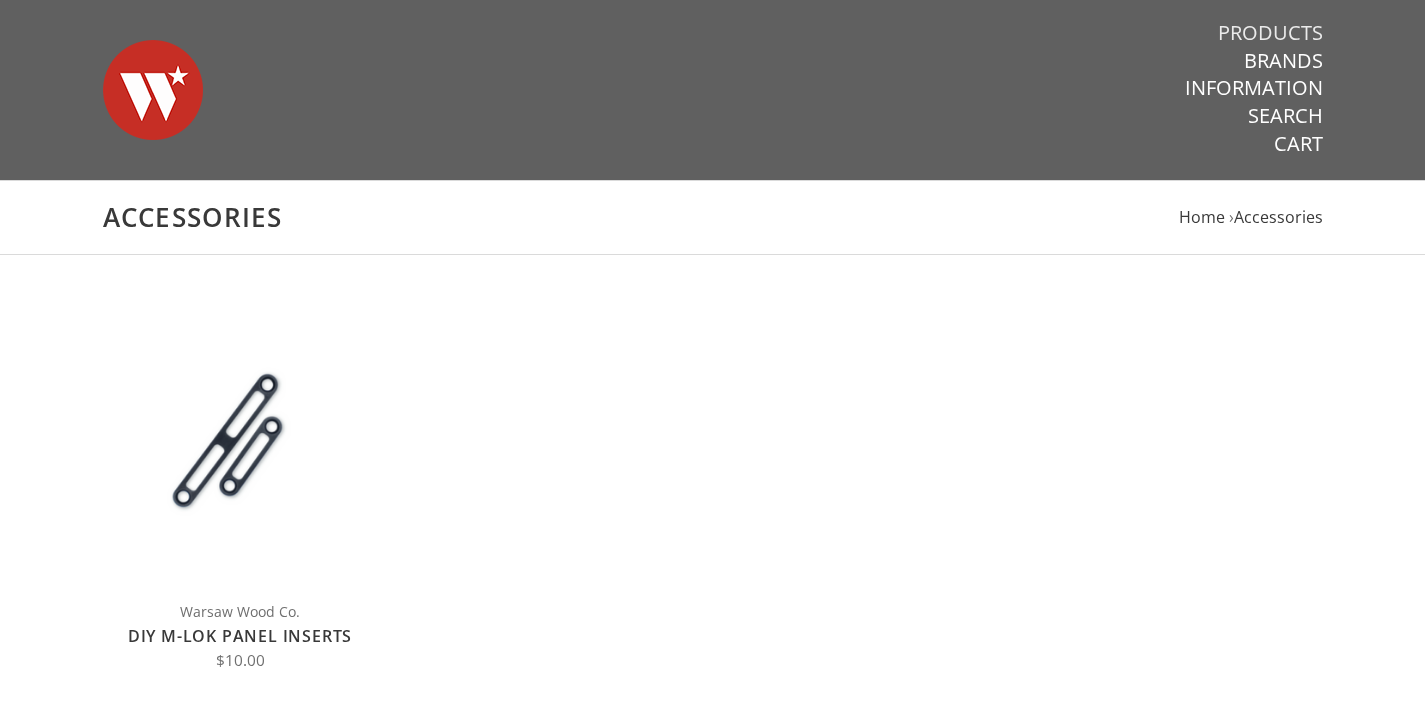 click on "Products" at bounding box center (1270, 33) 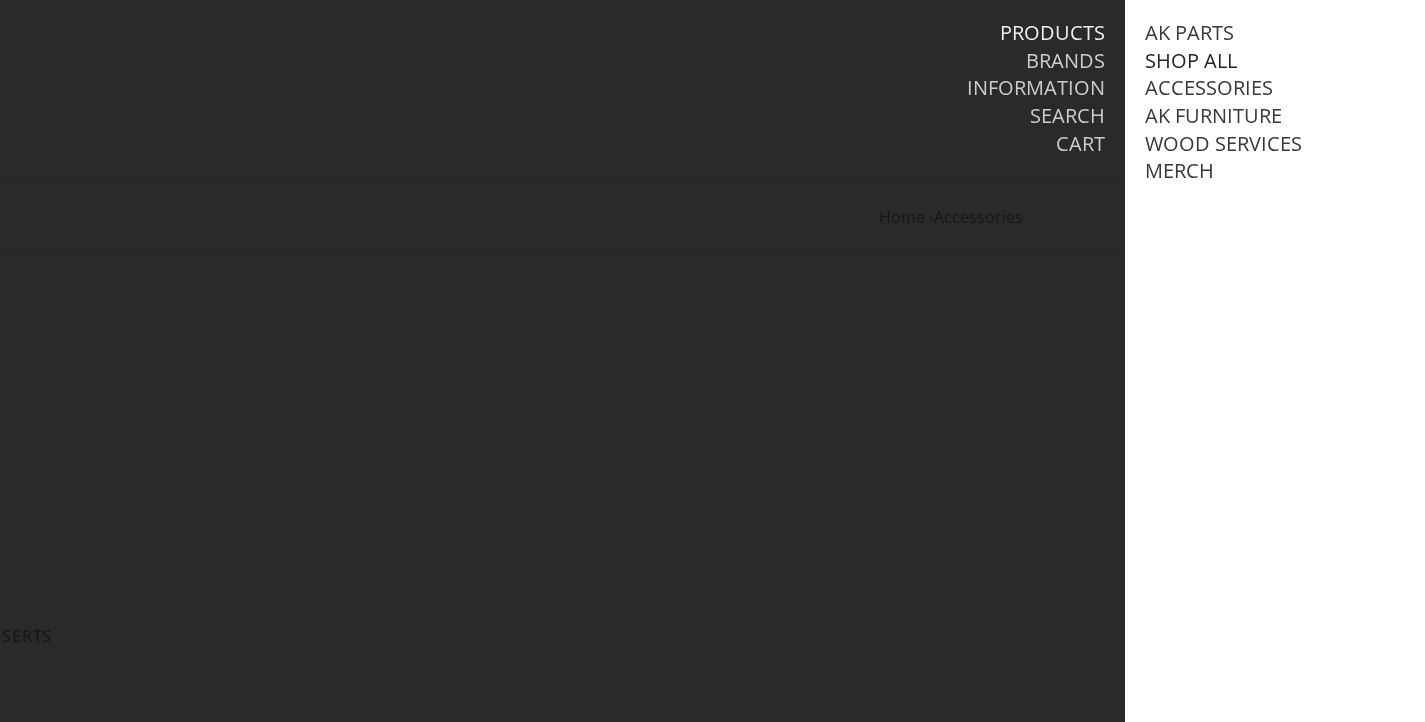 click on "Shop All" at bounding box center (1191, 61) 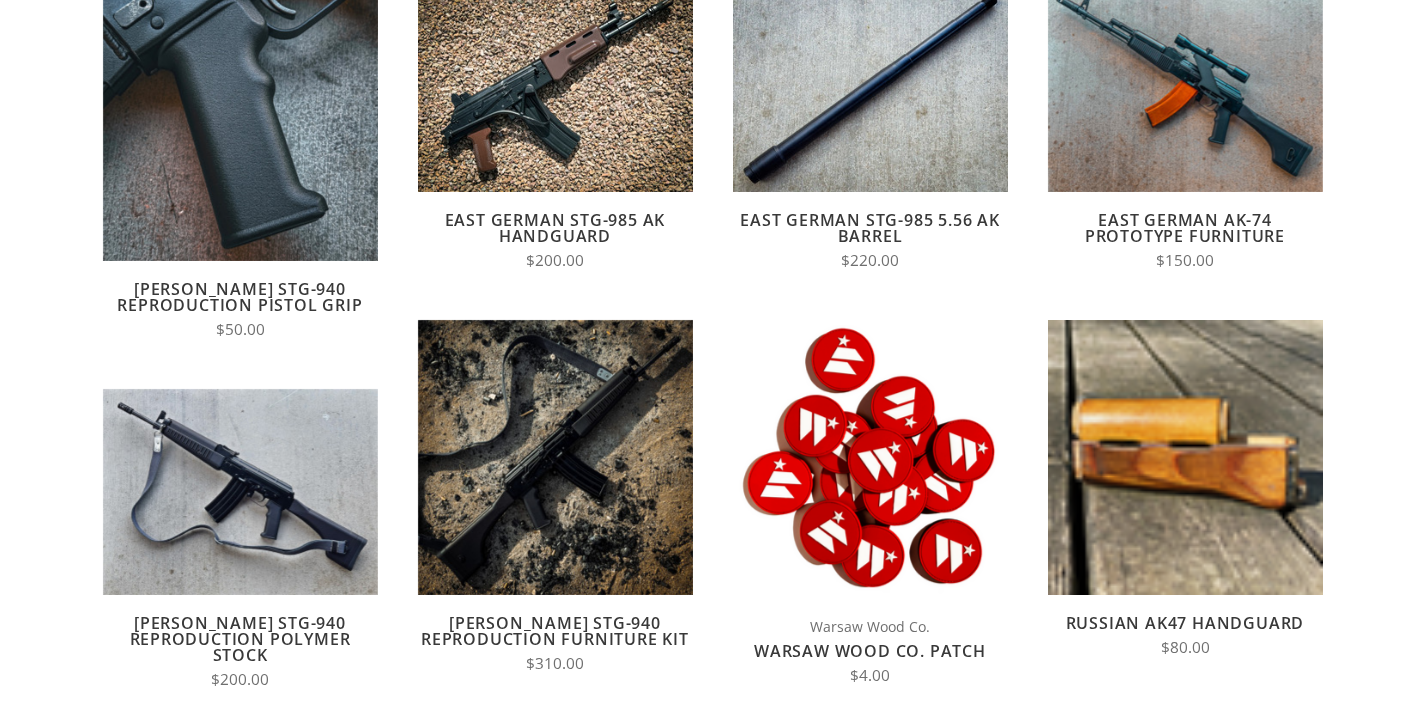 scroll, scrollTop: 338, scrollLeft: 0, axis: vertical 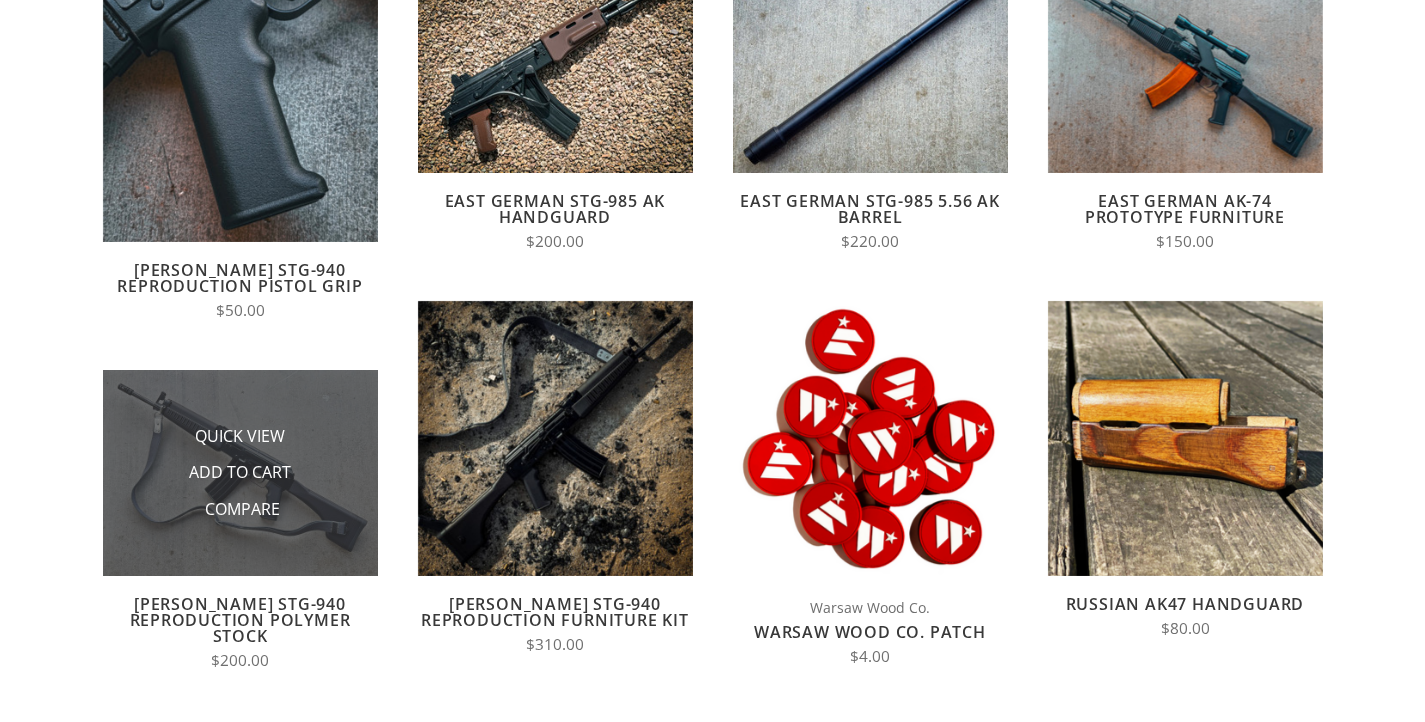click at bounding box center [240, 473] 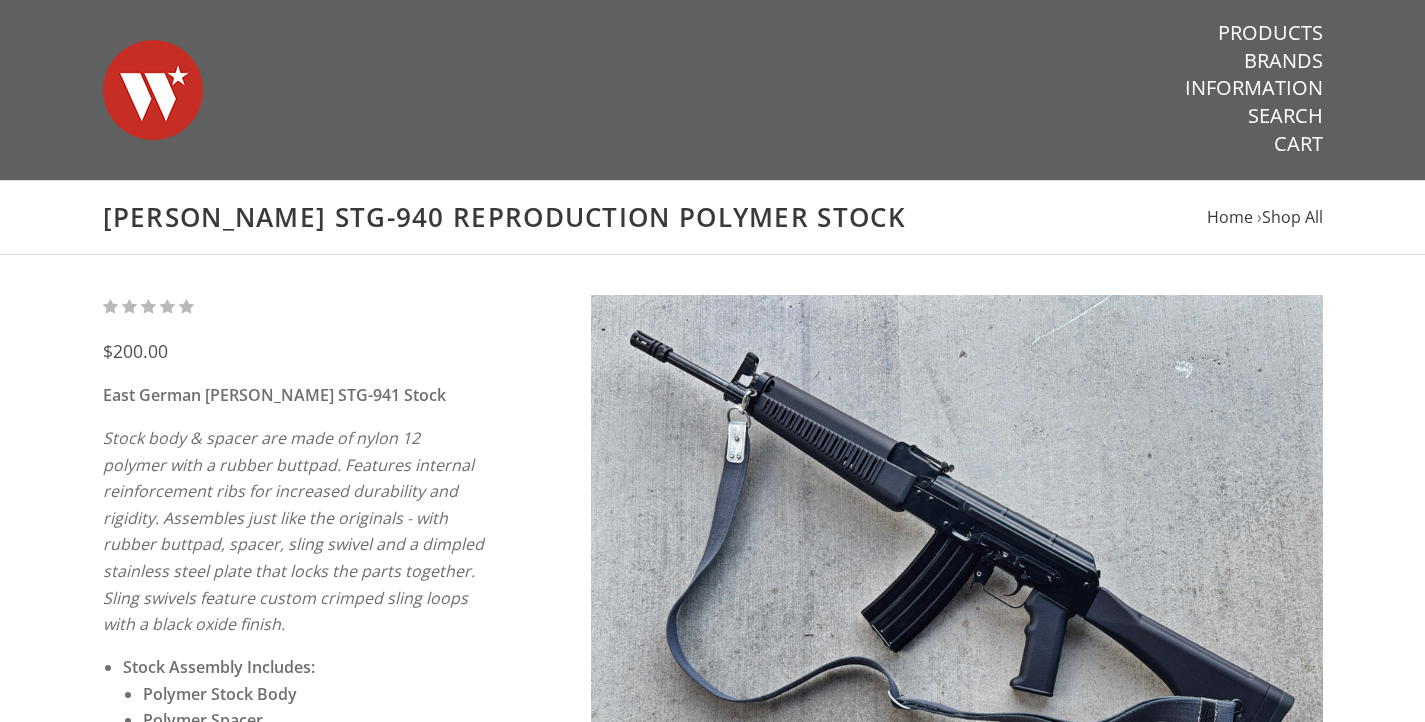 scroll, scrollTop: 0, scrollLeft: 0, axis: both 